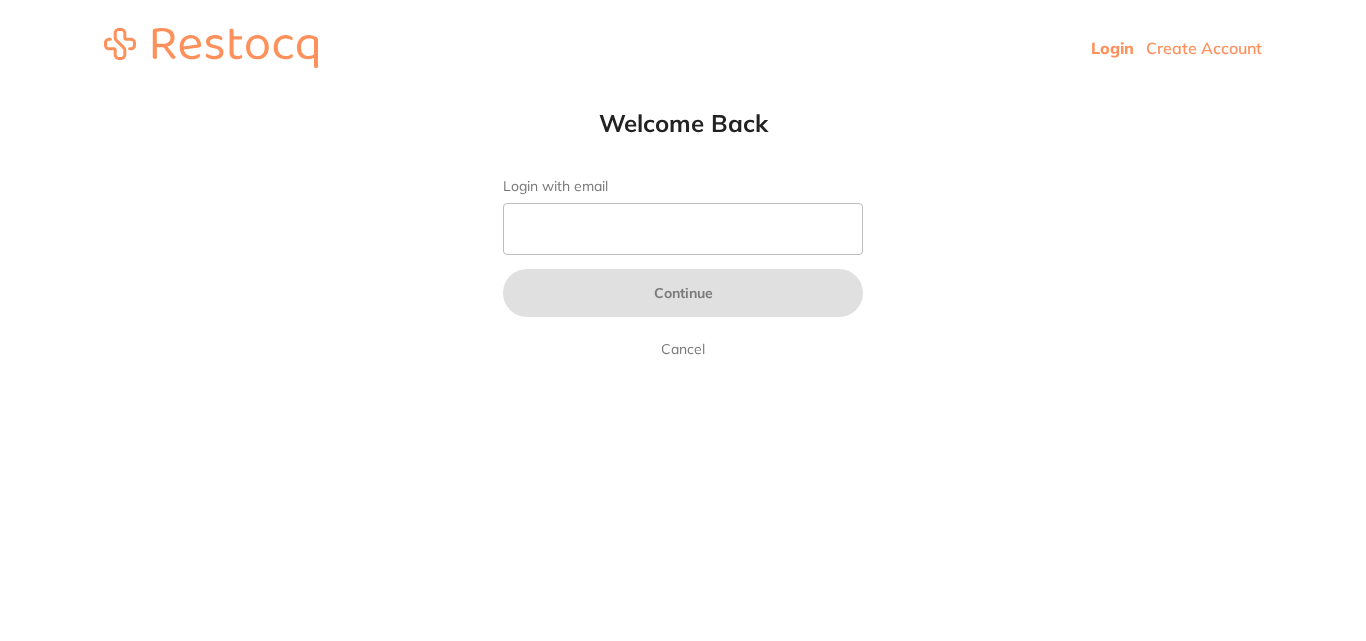 scroll, scrollTop: 0, scrollLeft: 0, axis: both 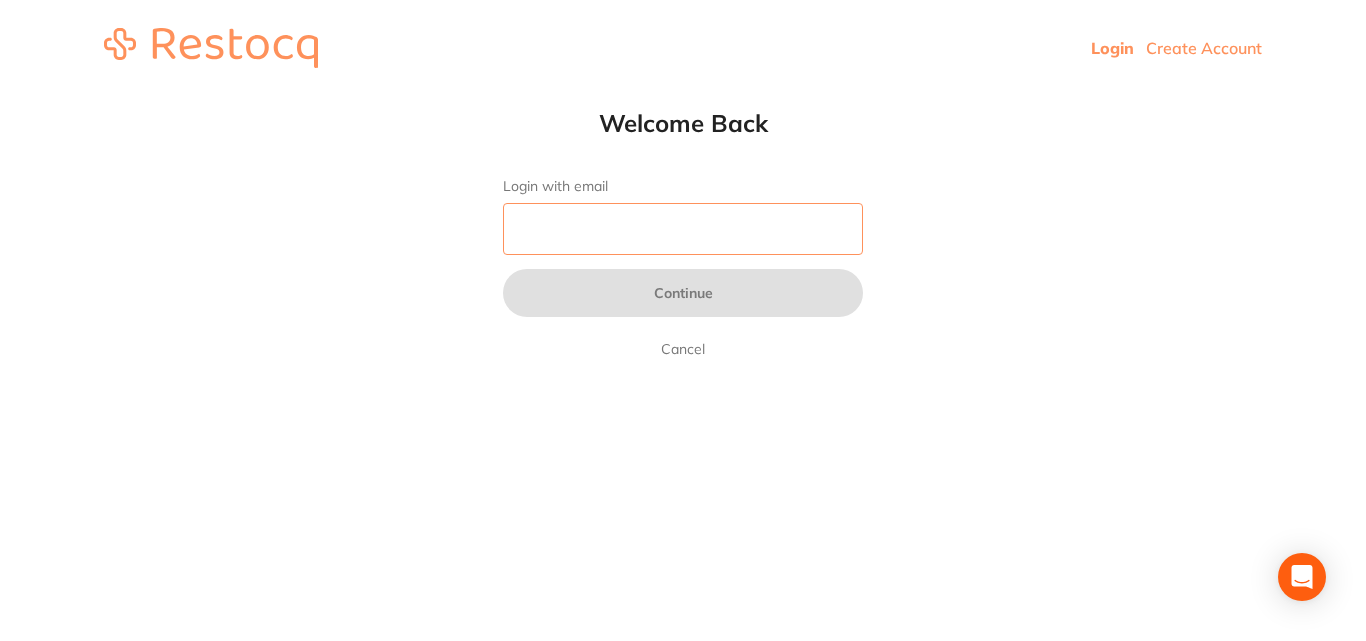 click on "Login with email" at bounding box center [683, 229] 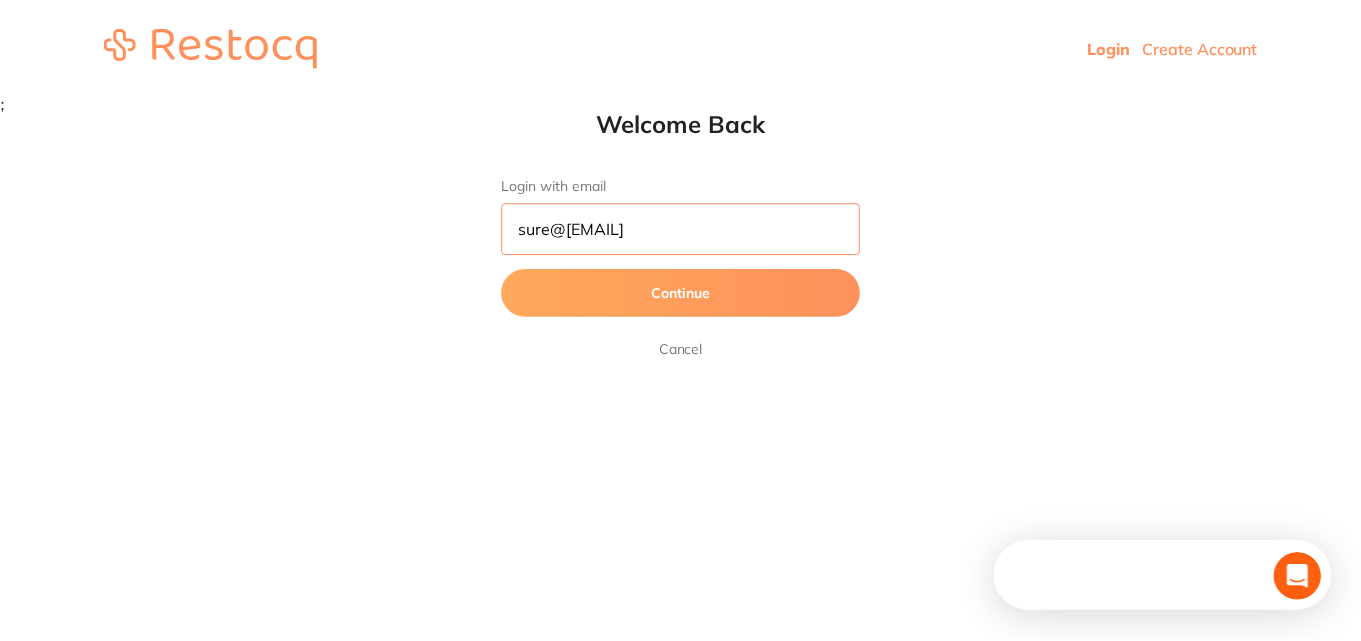 scroll, scrollTop: 0, scrollLeft: 0, axis: both 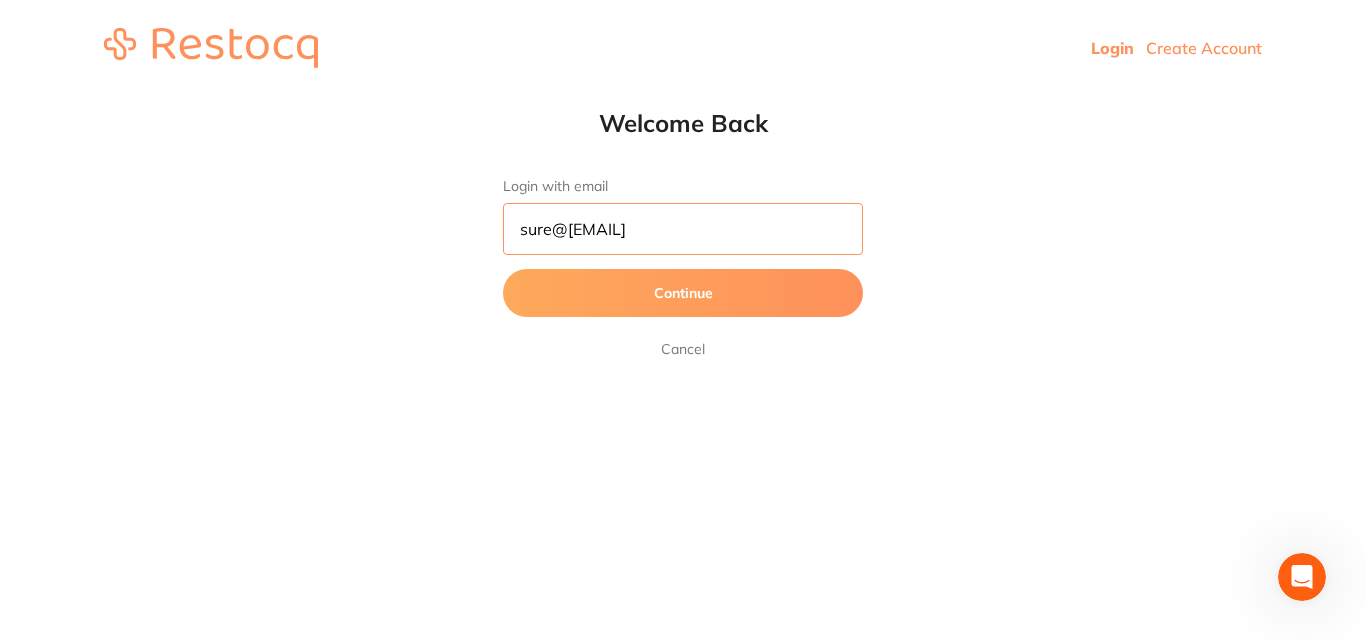 type on "sure@[EMAIL]" 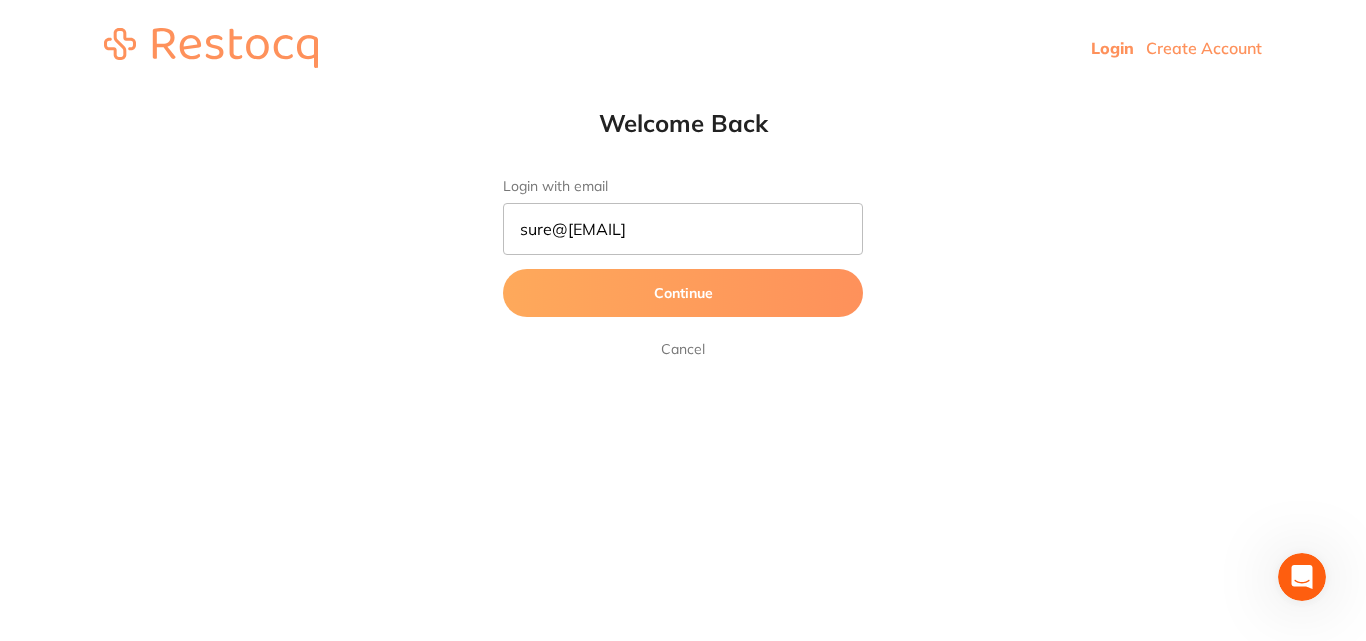 click on "Continue" at bounding box center (683, 293) 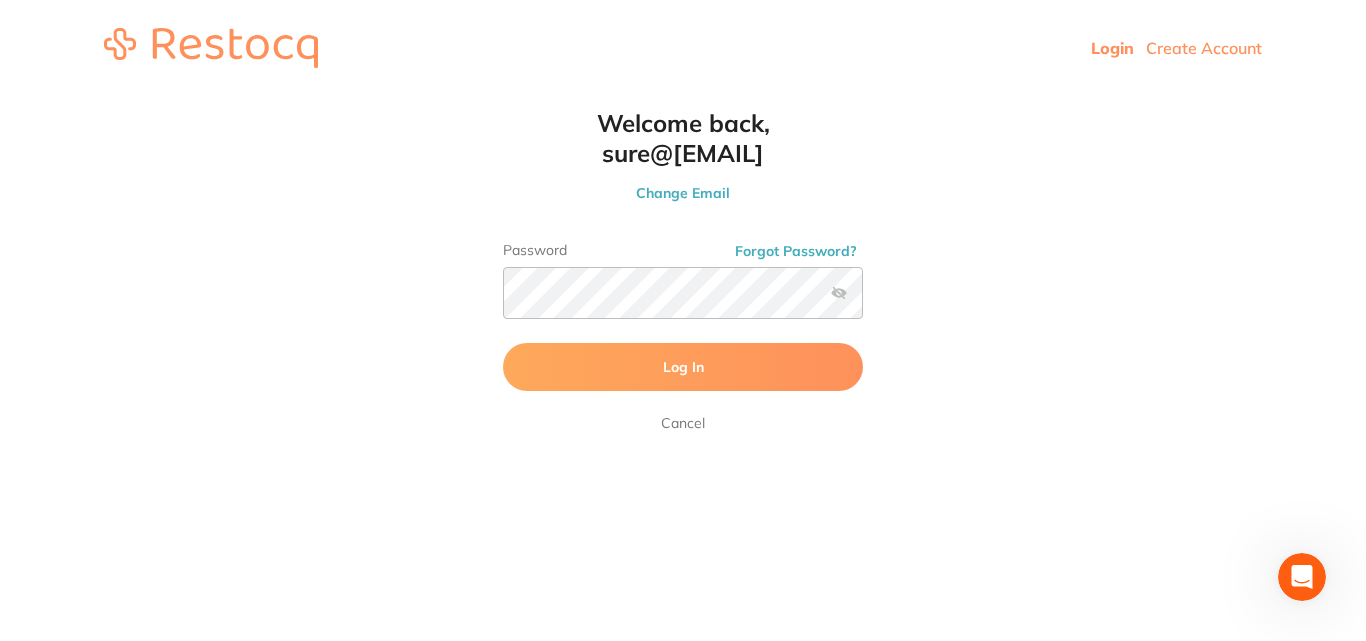 click at bounding box center (839, 293) 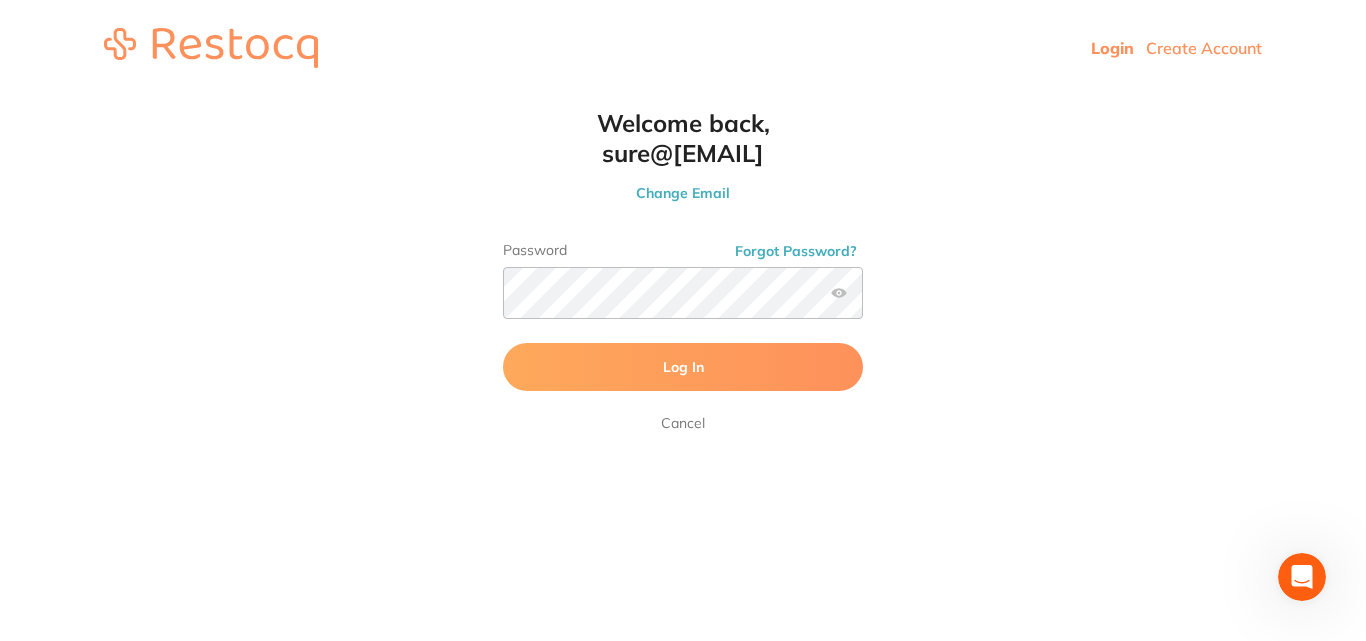 click at bounding box center (839, 293) 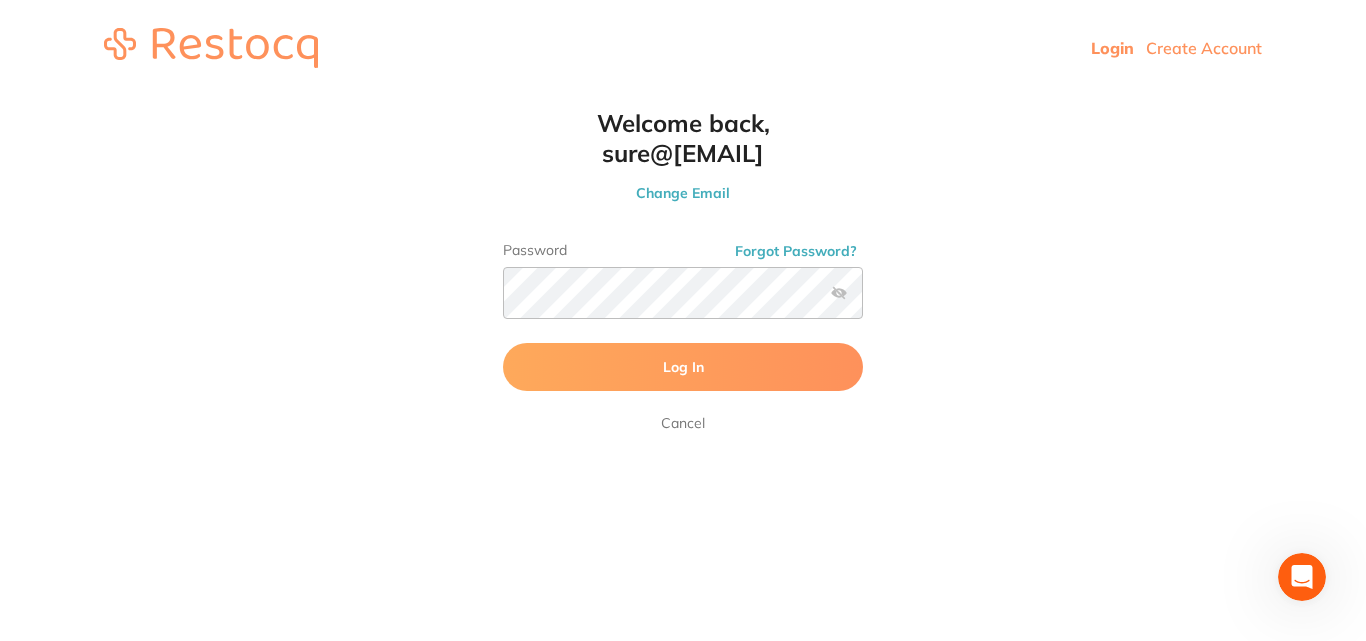 click on "Log In" at bounding box center [683, 367] 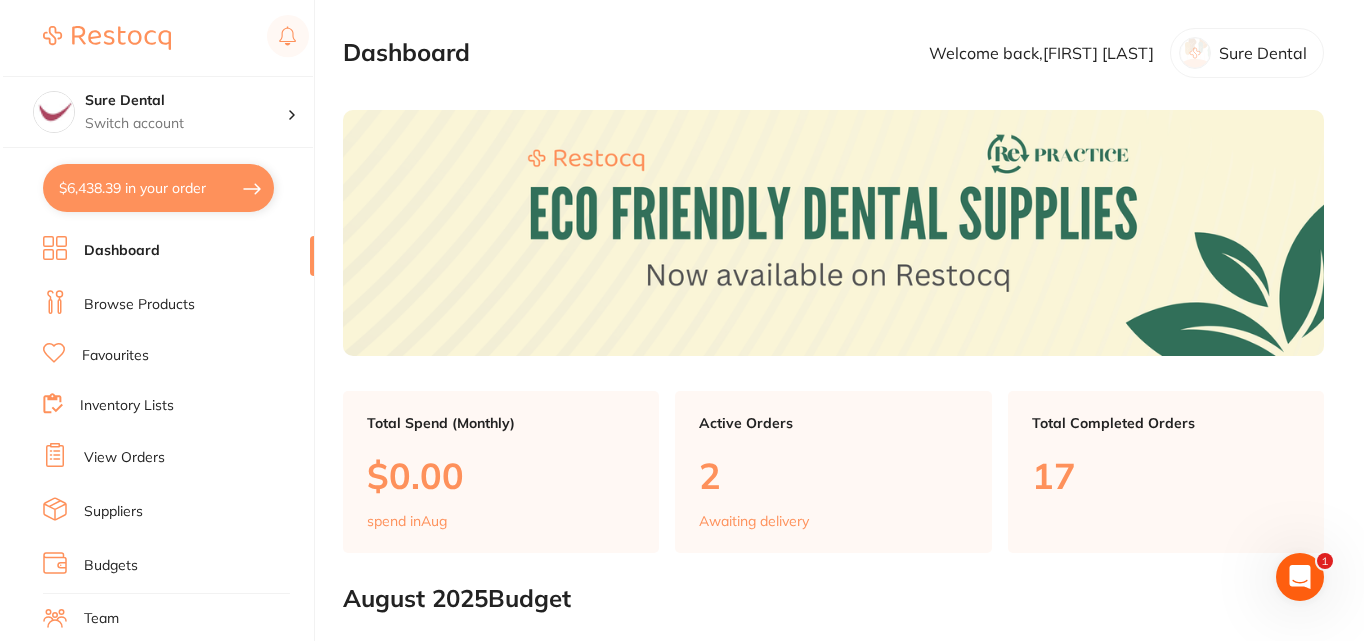scroll, scrollTop: 0, scrollLeft: 0, axis: both 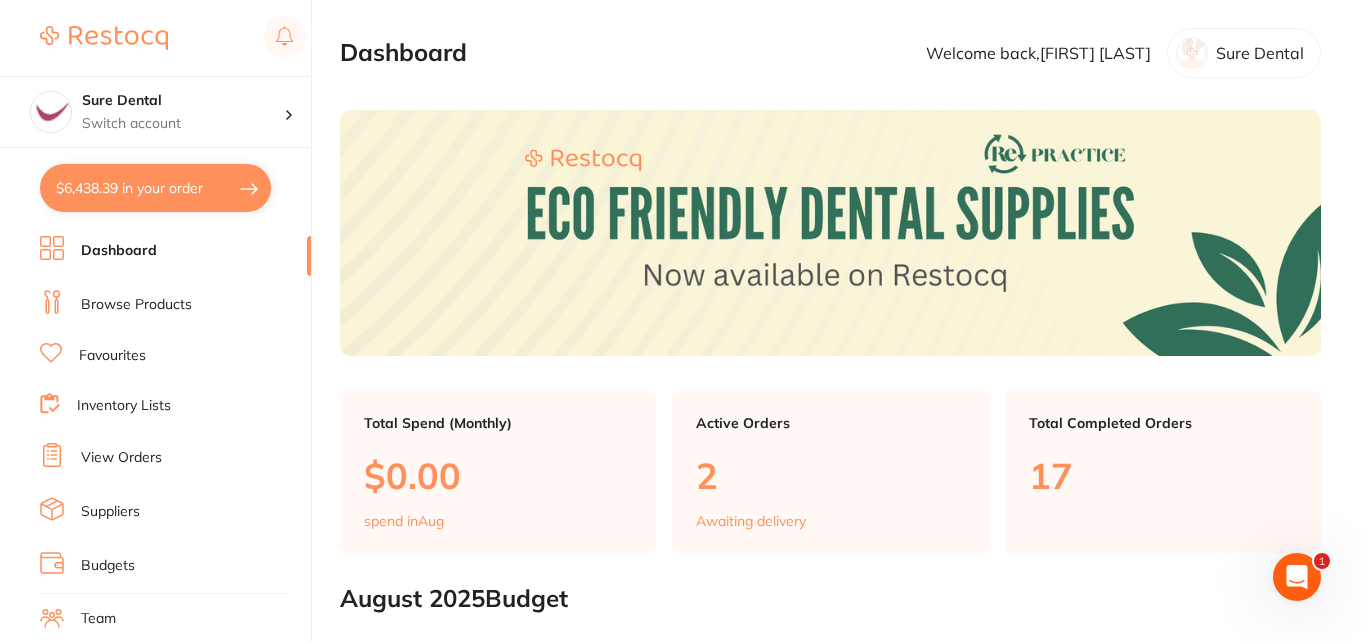 click on "$6,438.39   in your order" at bounding box center (155, 188) 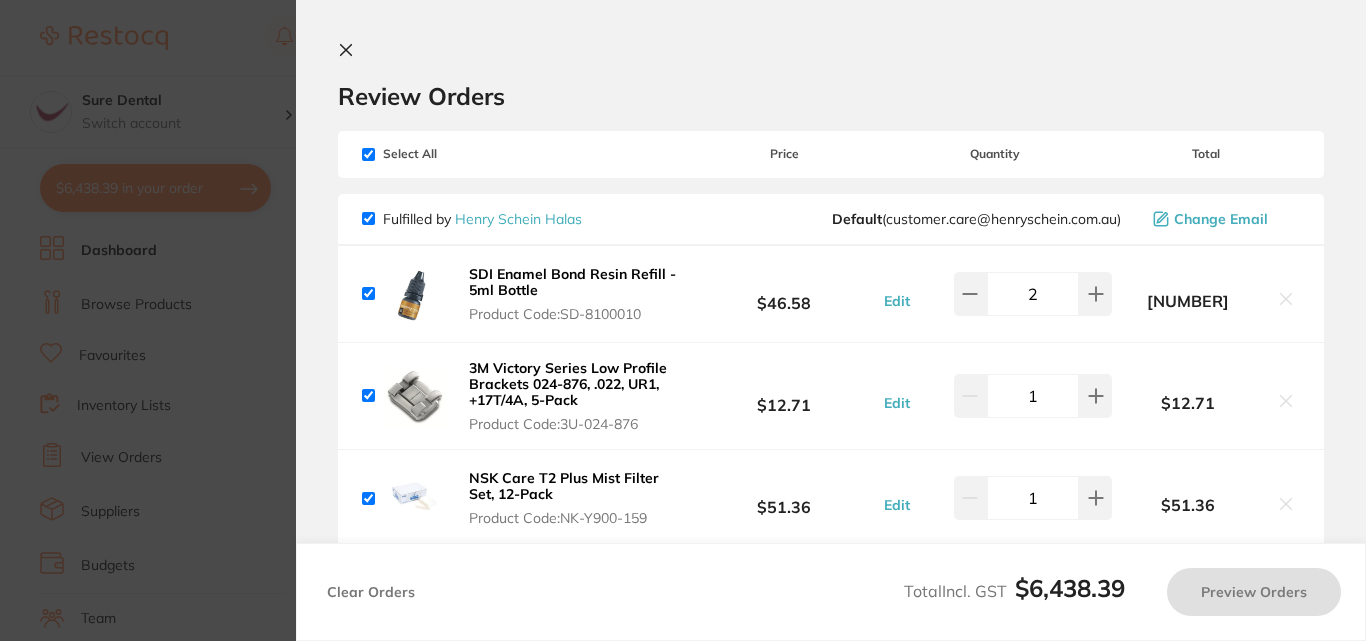 checkbox on "true" 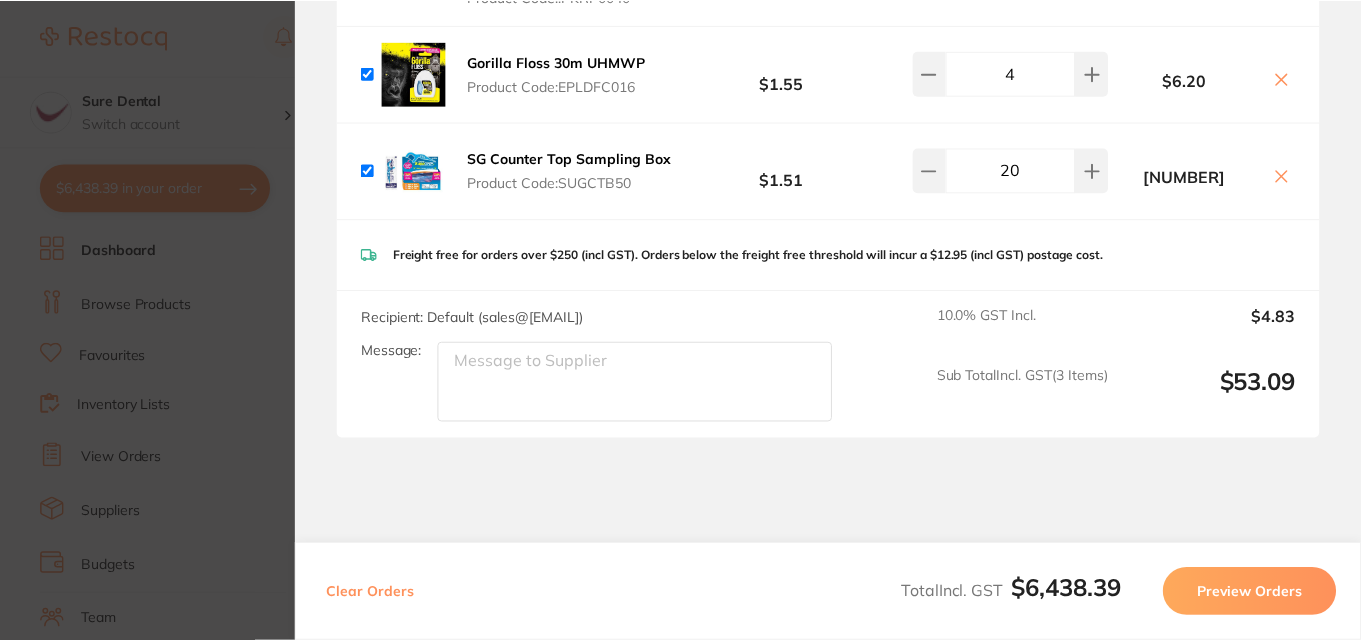 scroll, scrollTop: 8119, scrollLeft: 0, axis: vertical 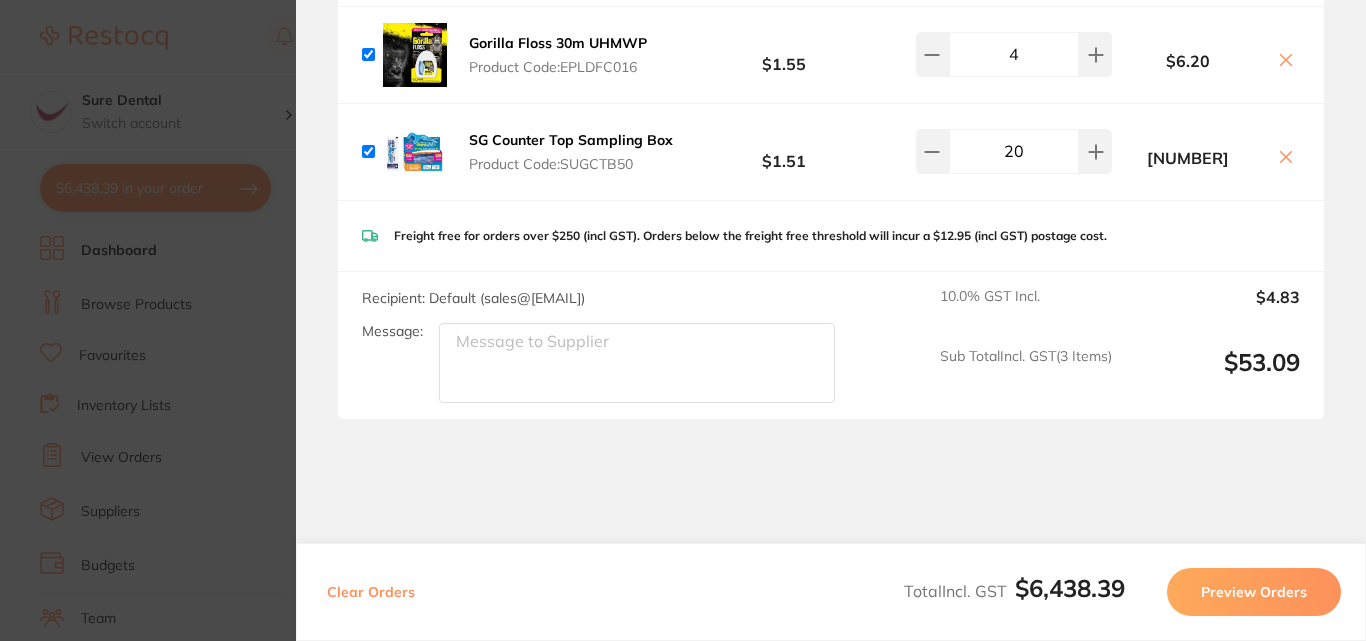 click on "Update RRP Set your pre negotiated price for this item. Item Agreed RRP (excl. GST) --   Update as new default RRP Update RRP Review Orders Your orders are being processed and we will notify you once we have placed the orders. You may close this window Back to Preview Orders [MONTH] [DAY] [YEAR], [TIME] [BRAND] [BRAND] # [NUMBER] [BRAND] # [NUMBER] [BRAND] # [NUMBER] [BRAND] # [NUMBER] [BRAND] # [NUMBER] [BRAND] # [NUMBER] [BRAND] # [NUMBER] Deliver To [FIRST] [LAST] ( [BRAND] ) [NUMBER] [STREET], [CITY] [STATE] [POSTAL_CODE] ([PHONE_AREA_CODE]) [PHONE] [EMAIL] Select All Price Quantity Total Fulfilled by   [BRAND] [BRAND] Default ( [EMAIL] ) Change Email   [BRAND] [PRODUCT] [PRODUCT_CODE]     [PRICE] Edit     [QUANTITY]         [TOTAL_PRICE]   [BRAND] [BRAND] [PRODUCT] [PRODUCT_CODE]     [PRICE] Edit     [QUANTITY]         [TOTAL_PRICE]   [BRAND] [BRAND] [PRODUCT], [PACK_SIZE]" at bounding box center (683, 320) 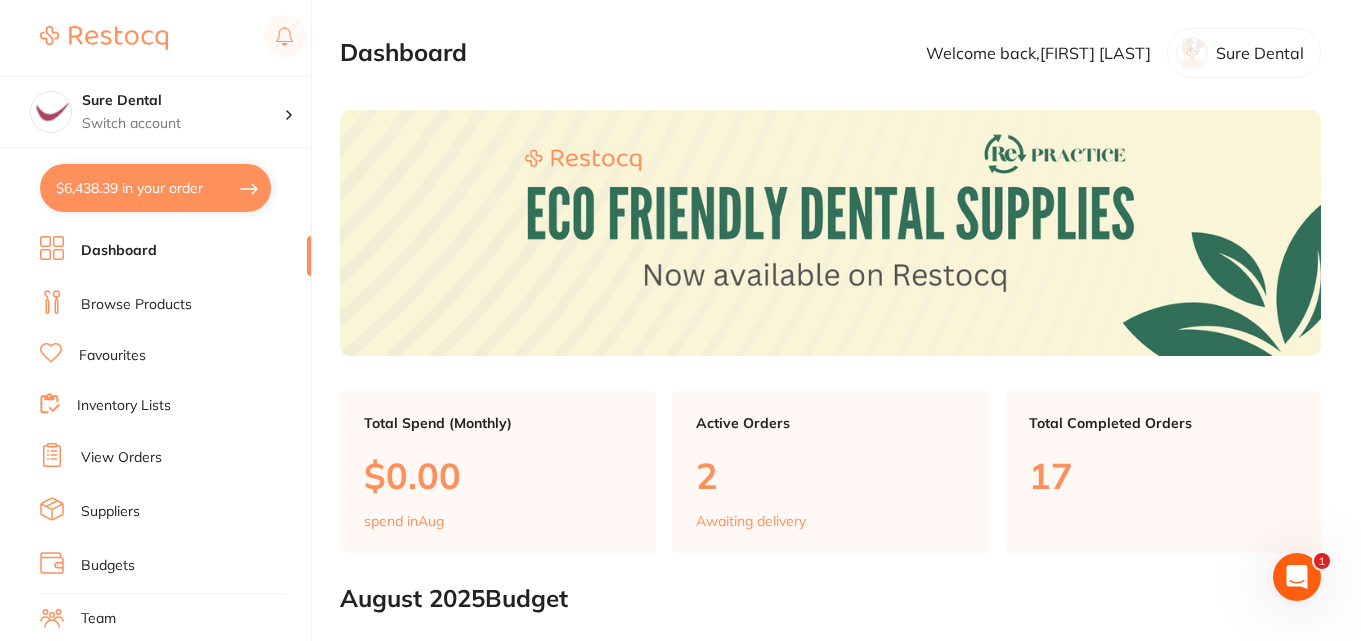 click on "Browse Products" at bounding box center (136, 305) 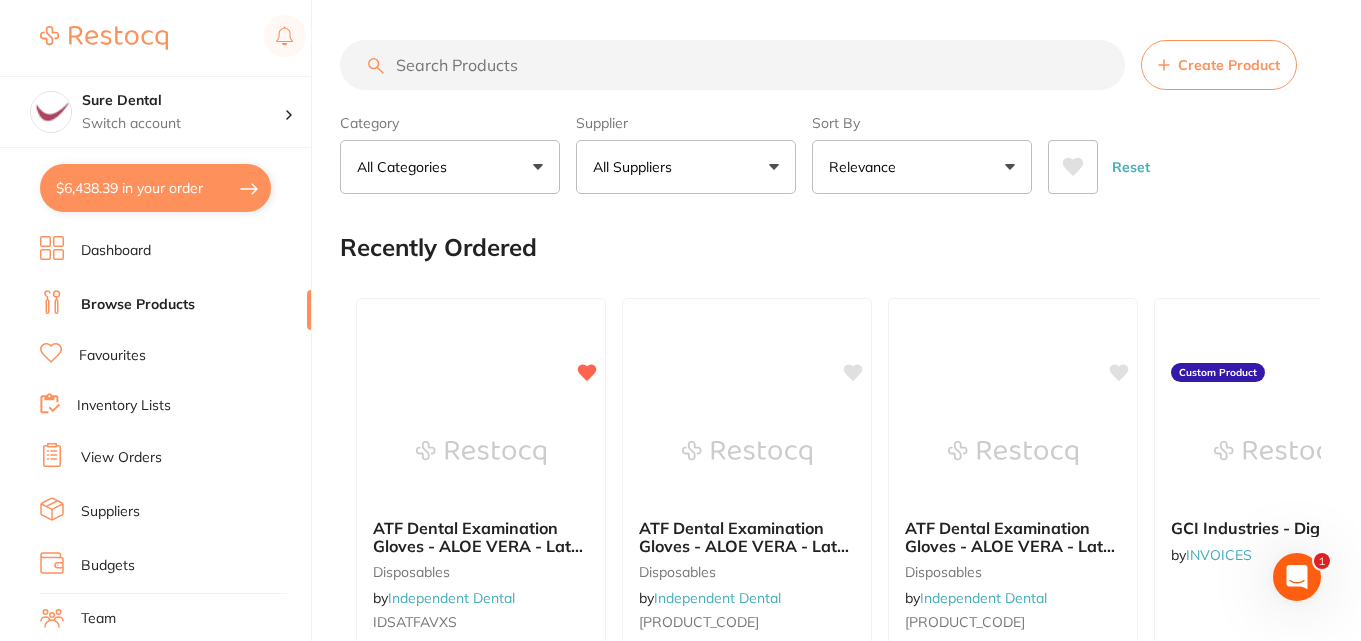 click at bounding box center [732, 65] 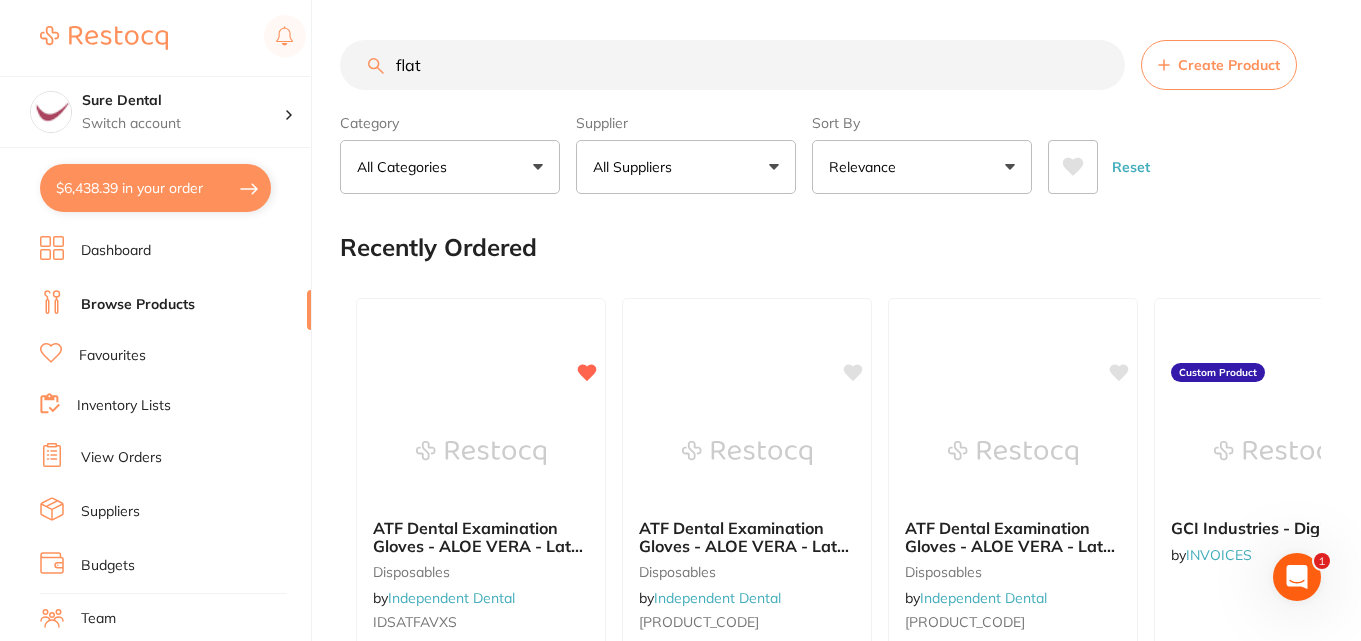 scroll, scrollTop: 0, scrollLeft: 0, axis: both 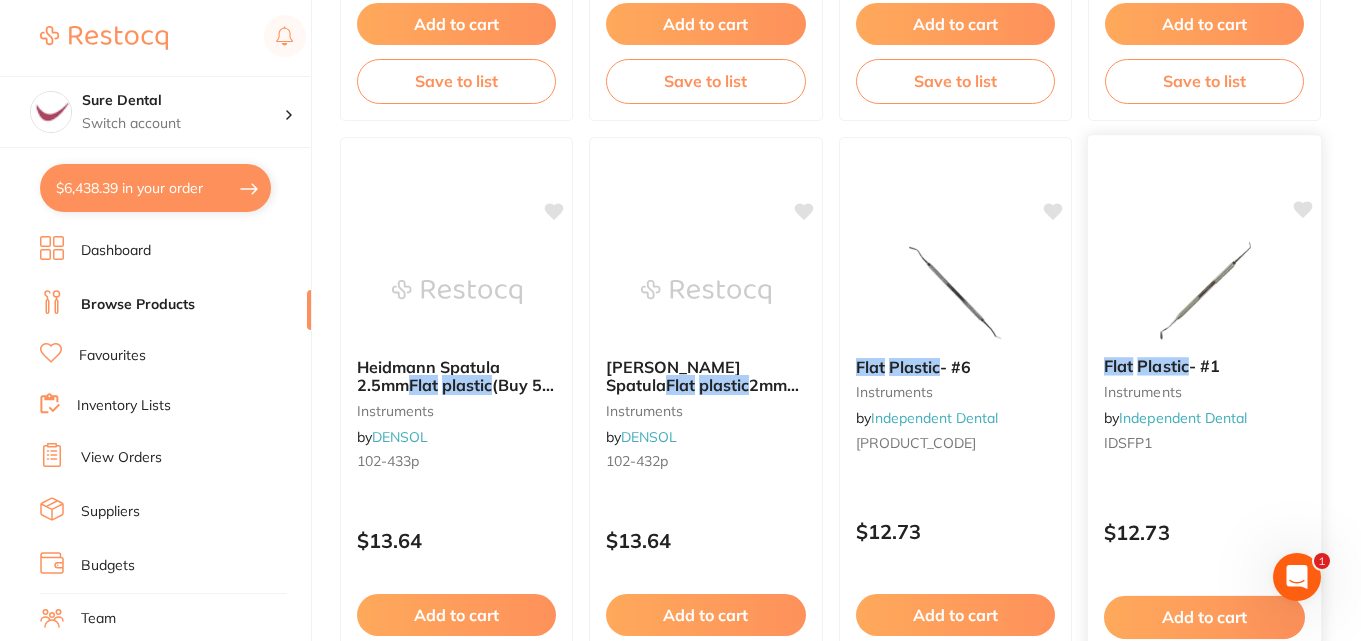 type on "flat plastic" 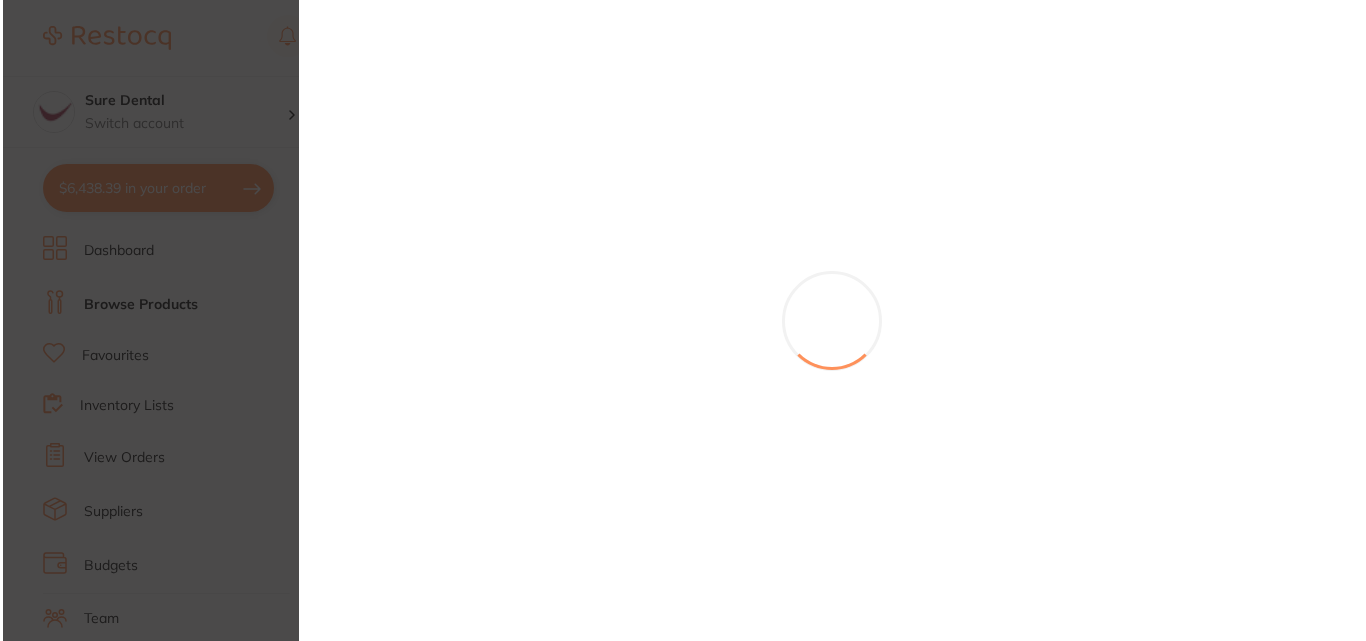 scroll, scrollTop: 0, scrollLeft: 0, axis: both 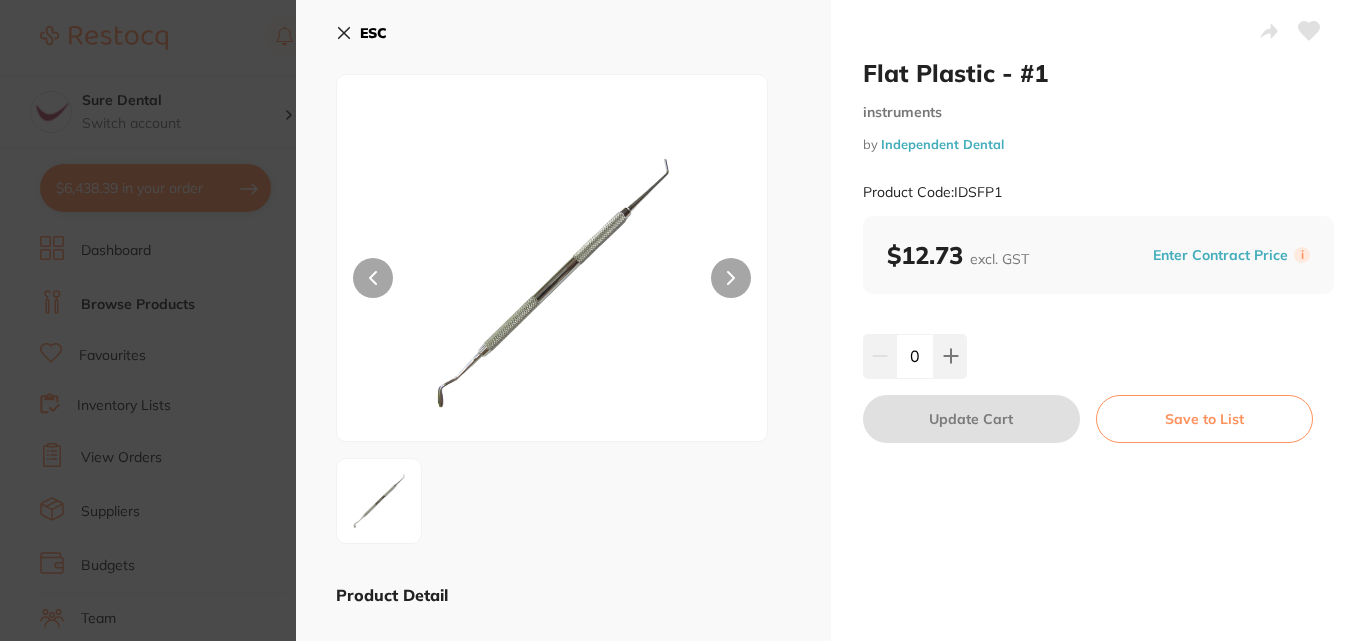 click on "ESC" at bounding box center [361, 33] 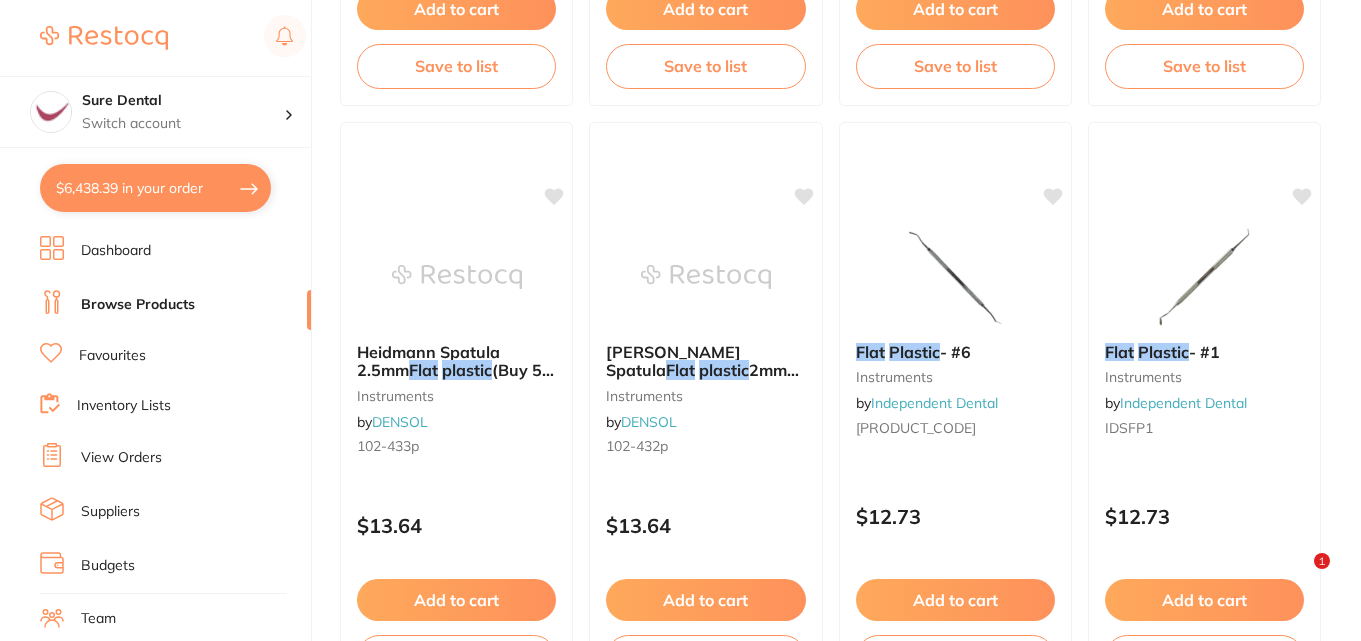 scroll, scrollTop: 3560, scrollLeft: 0, axis: vertical 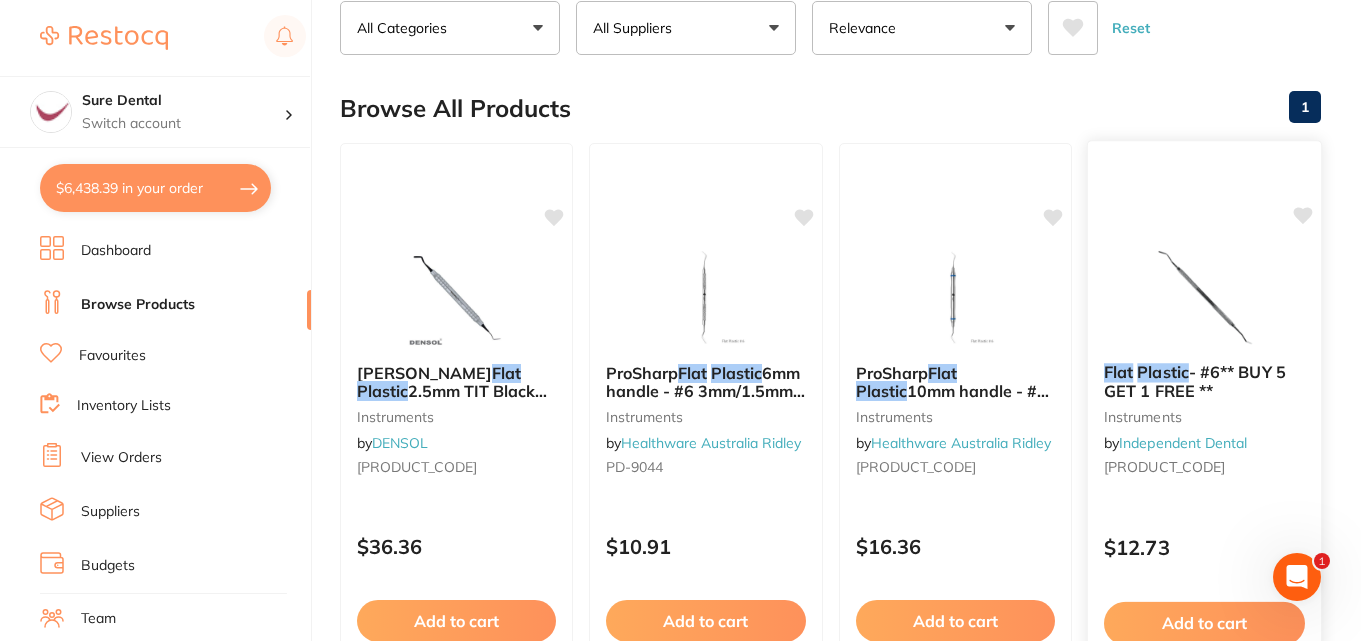 click on "Independent Dental" at bounding box center [1183, 443] 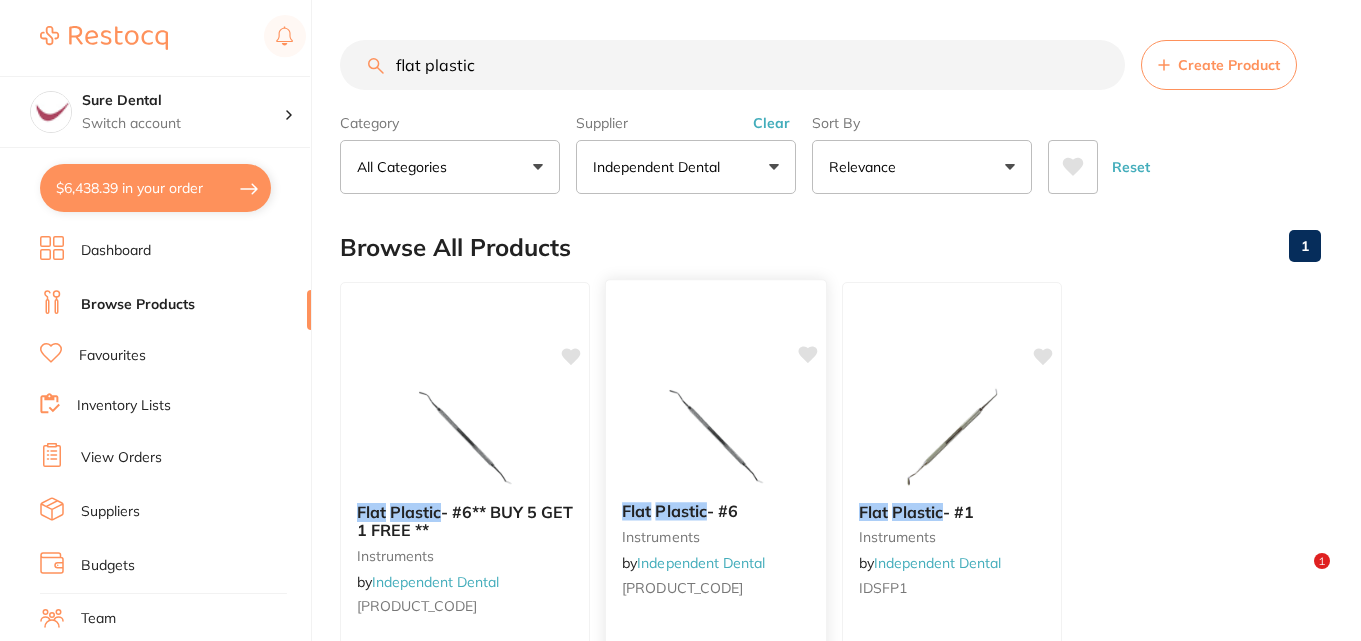 scroll, scrollTop: 100, scrollLeft: 0, axis: vertical 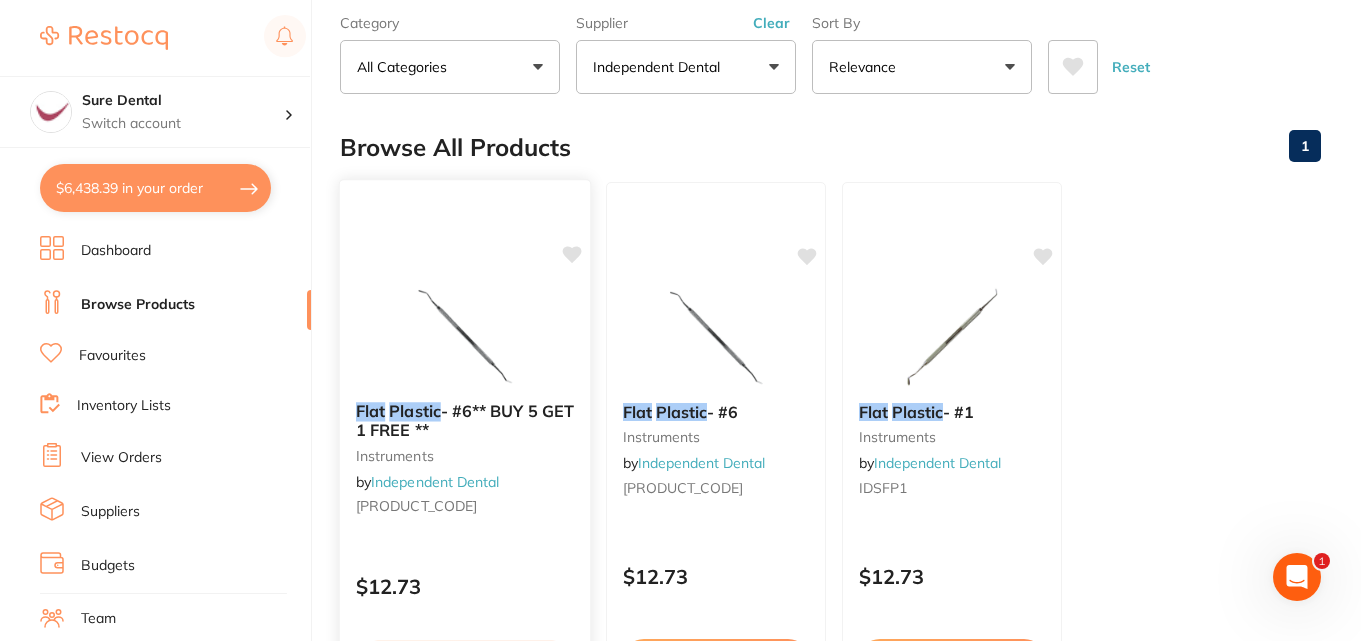 click on "- #6** BUY 5 GET 1 FREE **" at bounding box center (465, 420) 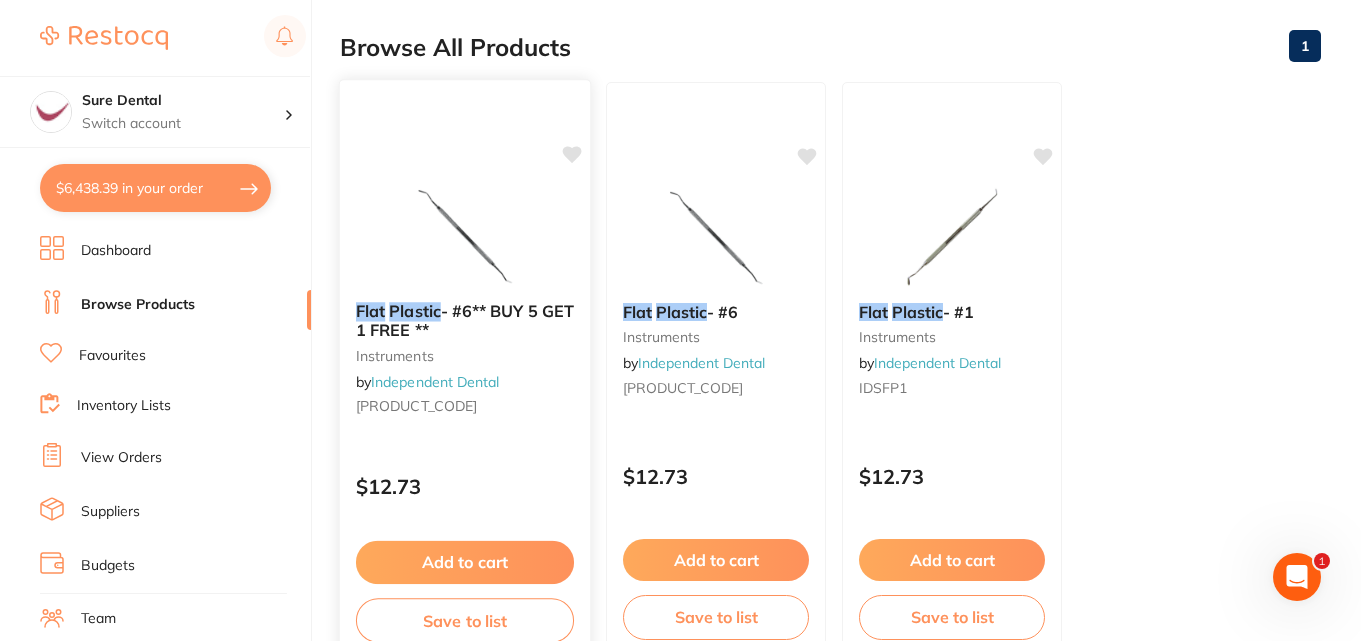 click on "- #6** BUY 5 GET 1 FREE **" at bounding box center (465, 320) 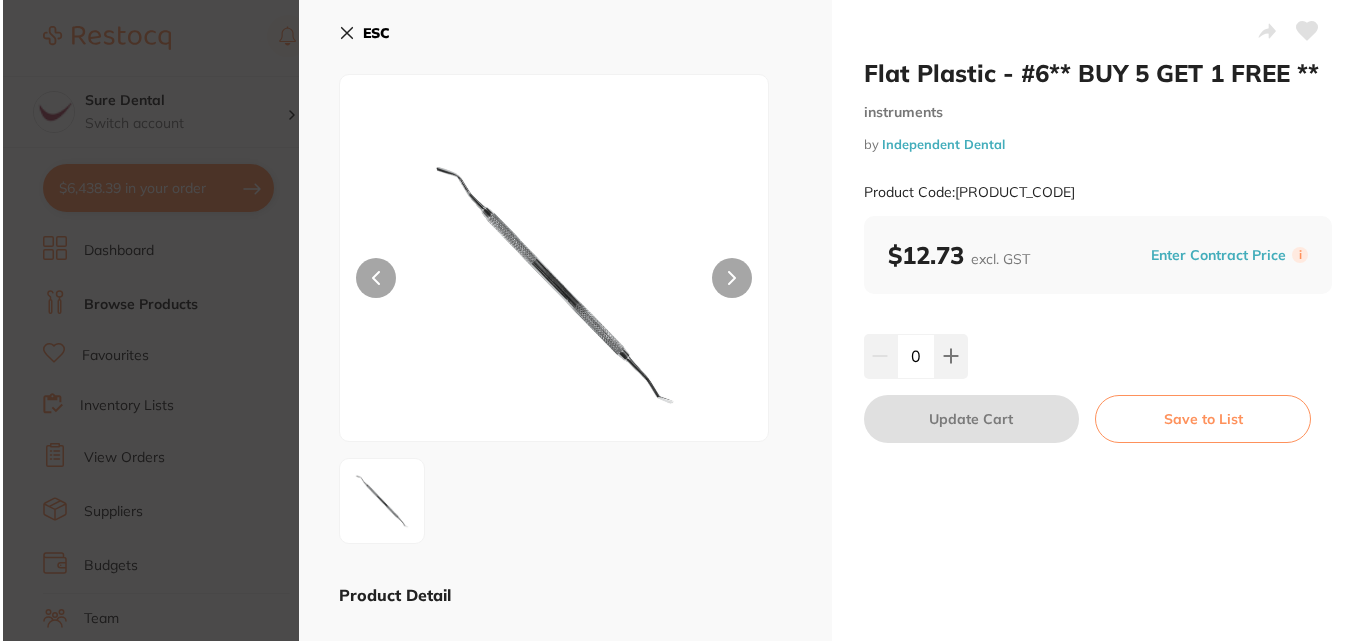 scroll, scrollTop: 0, scrollLeft: 0, axis: both 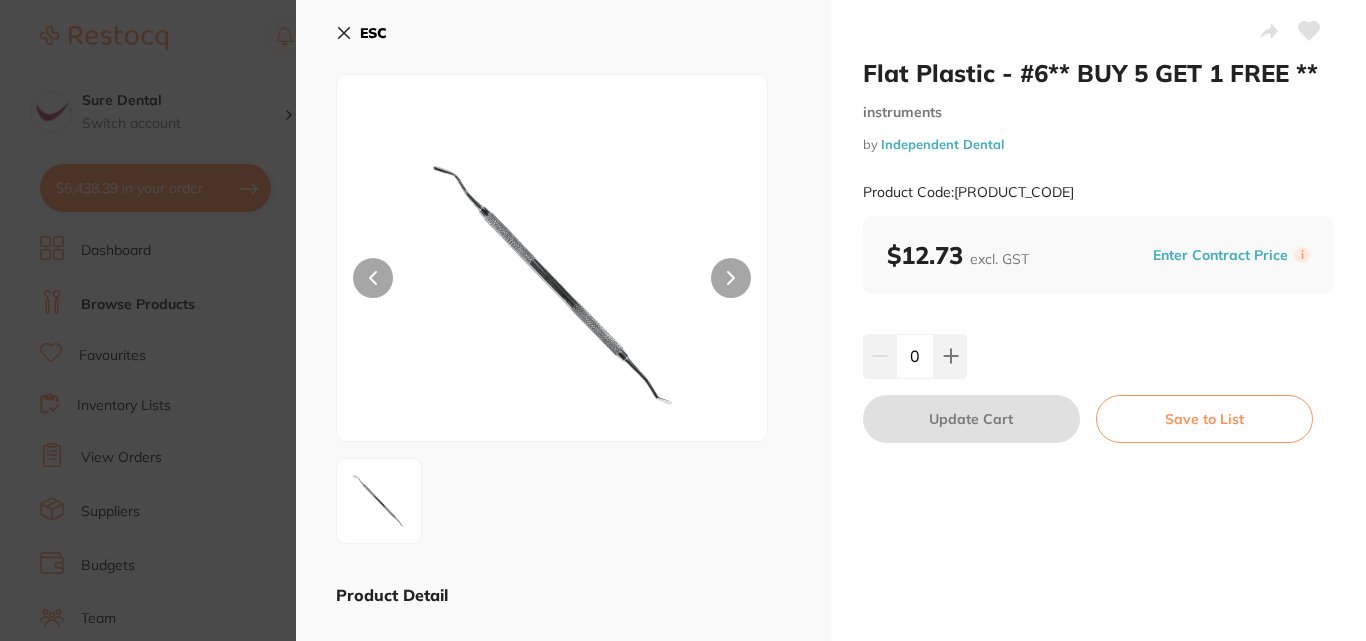 click at bounding box center [731, 278] 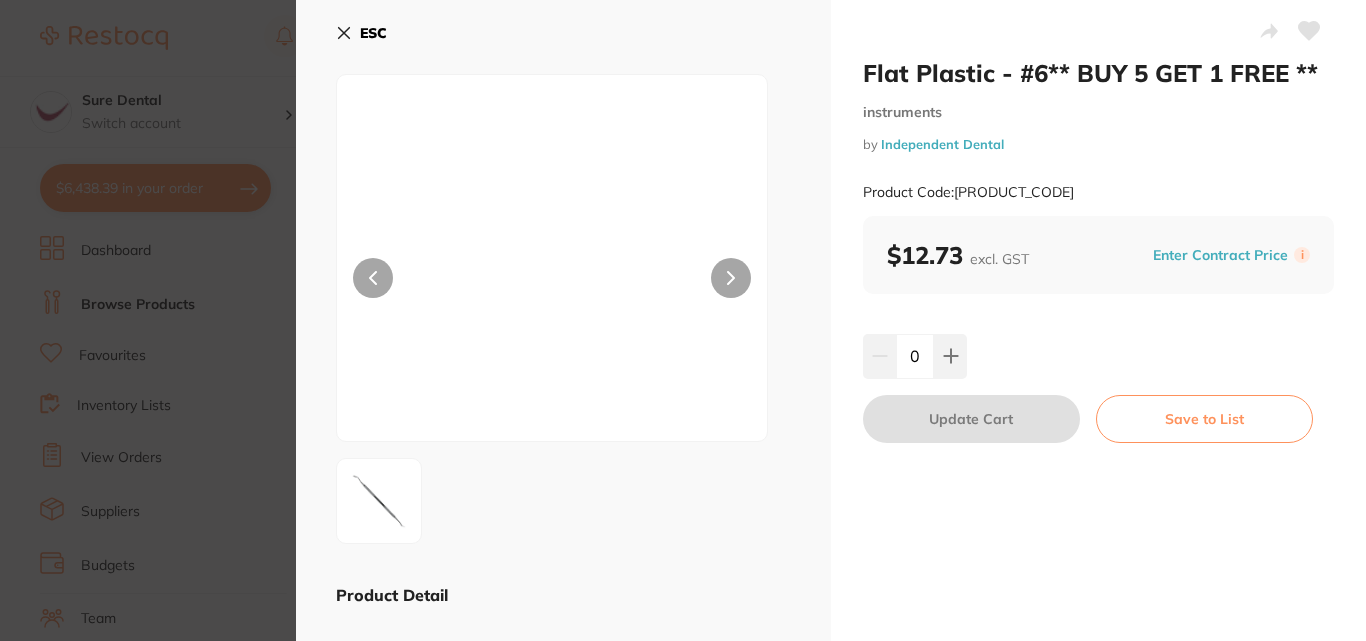click 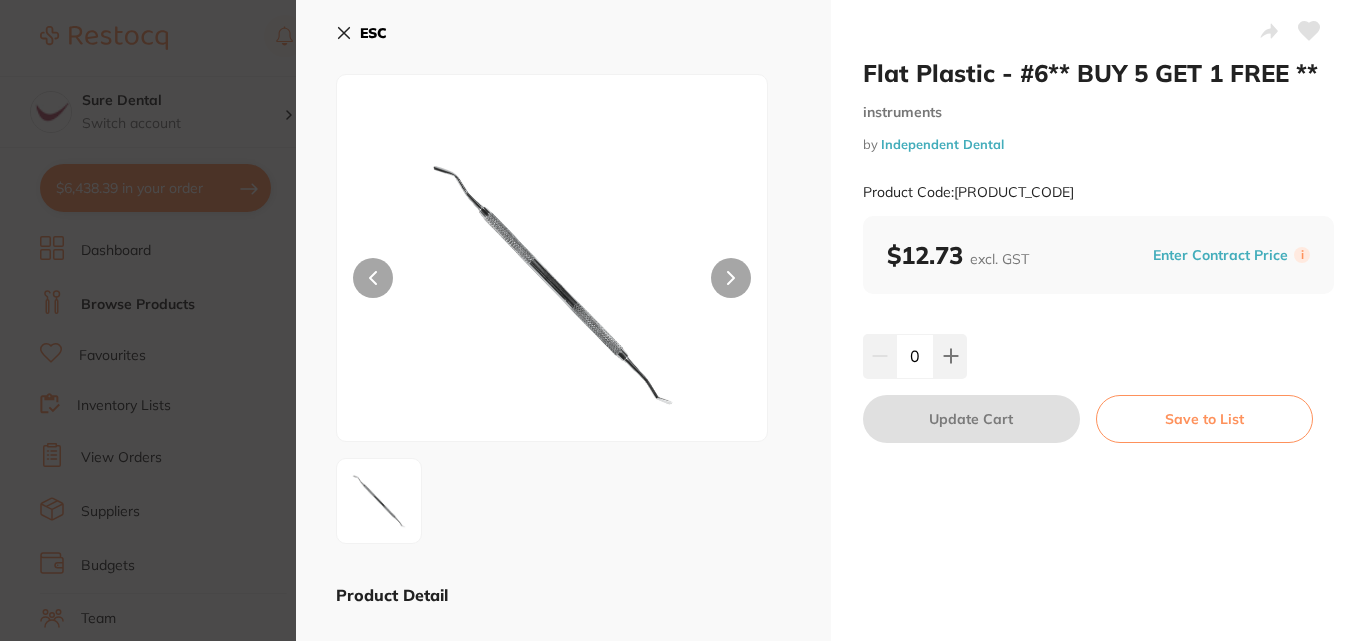 click 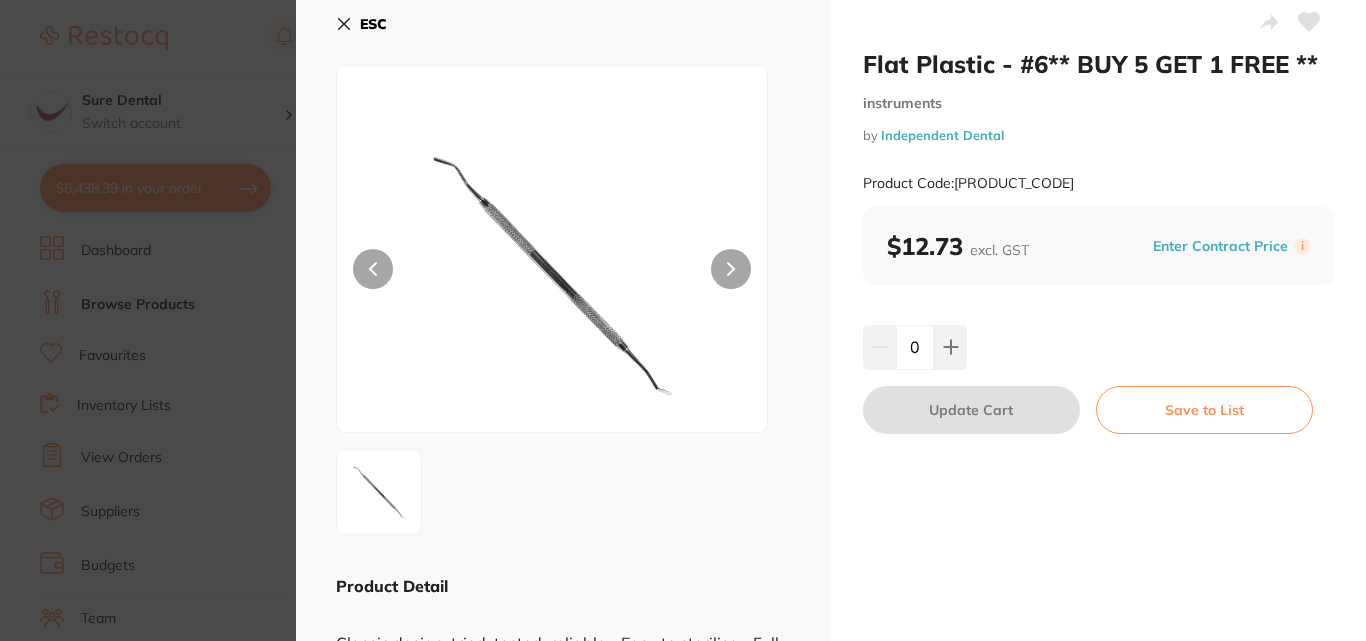 scroll, scrollTop: 0, scrollLeft: 0, axis: both 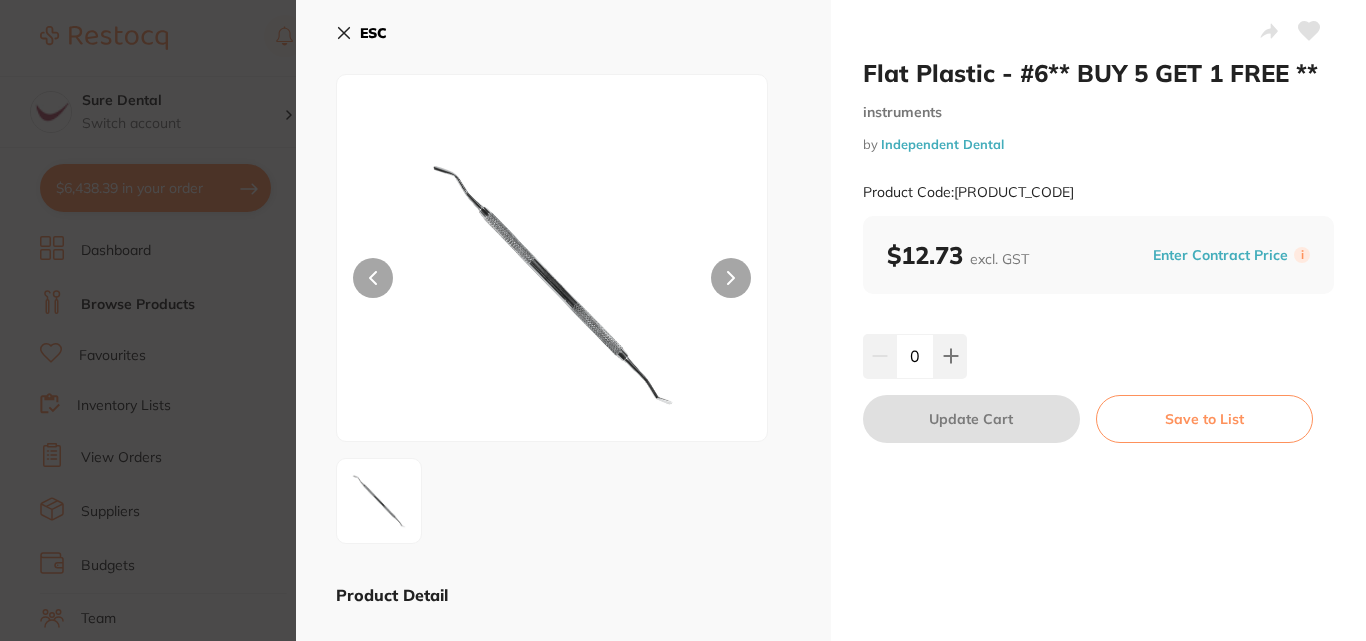 click on "ESC" at bounding box center (361, 33) 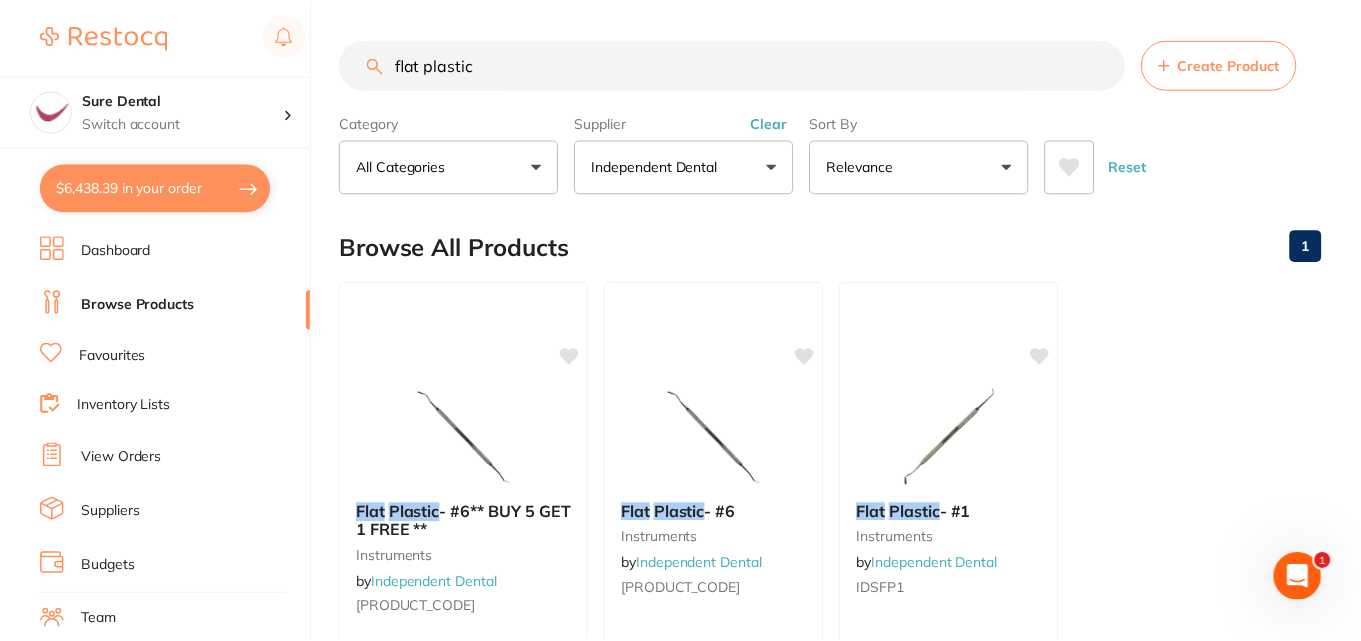 scroll, scrollTop: 200, scrollLeft: 0, axis: vertical 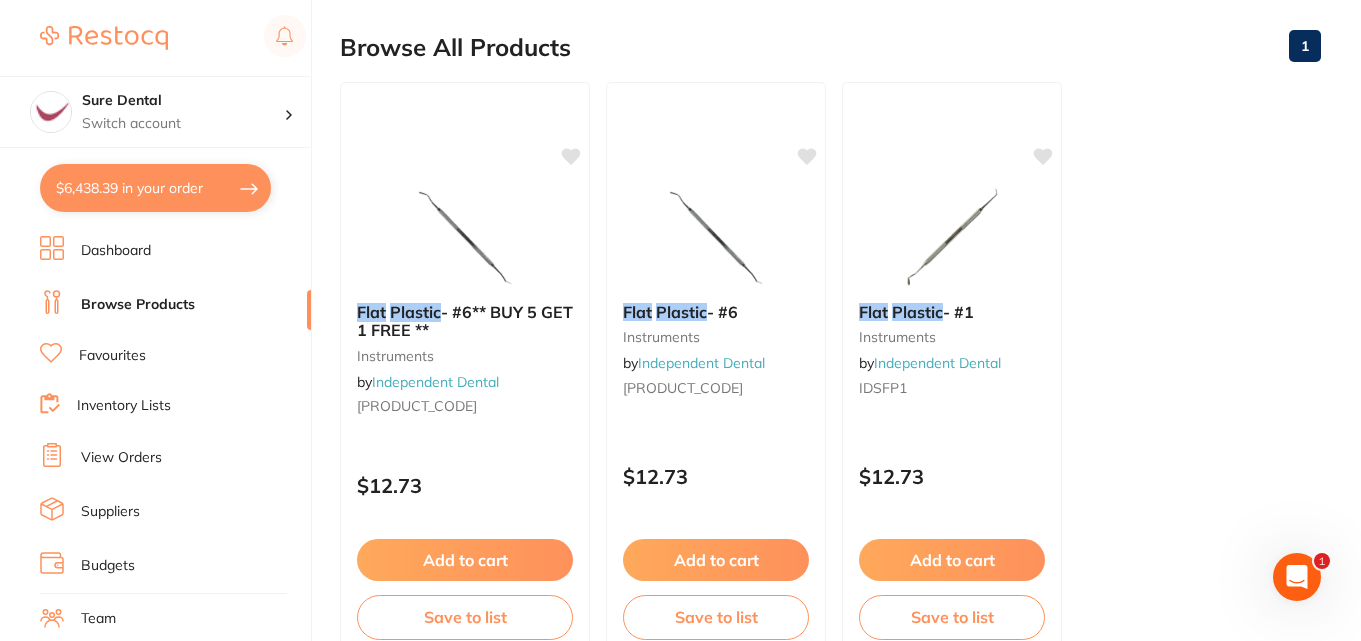 click on "Browse Products" at bounding box center (138, 305) 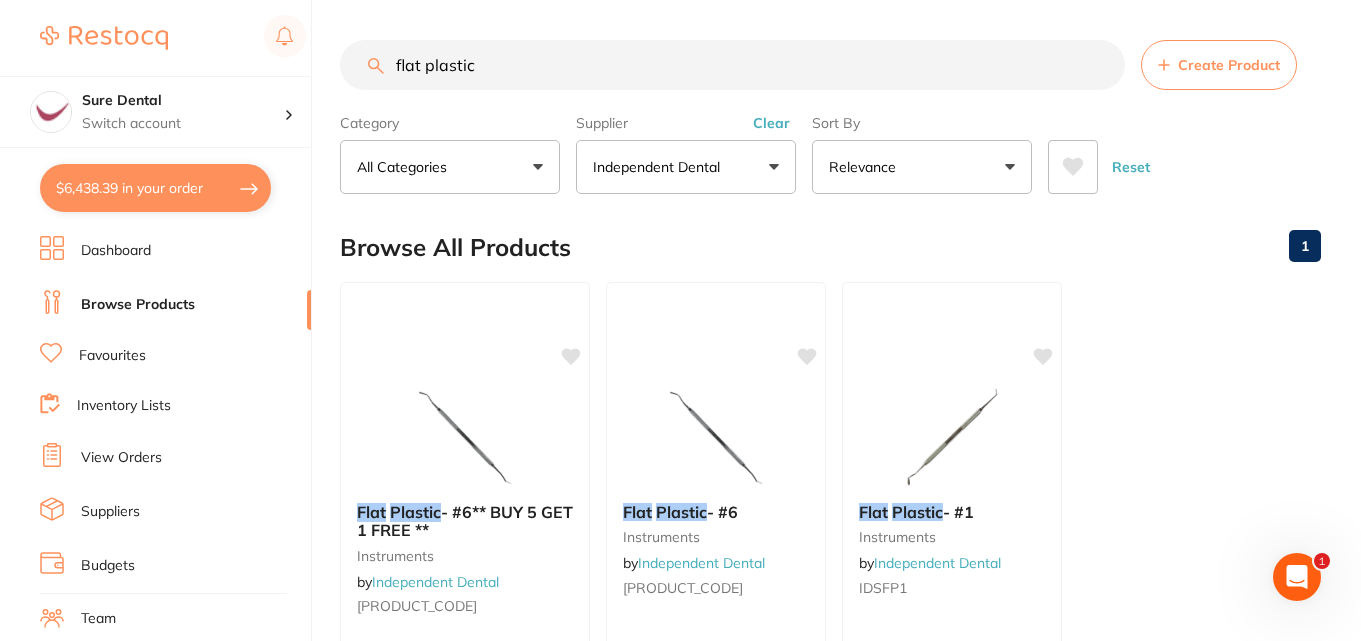 click on "Favourites" at bounding box center (112, 356) 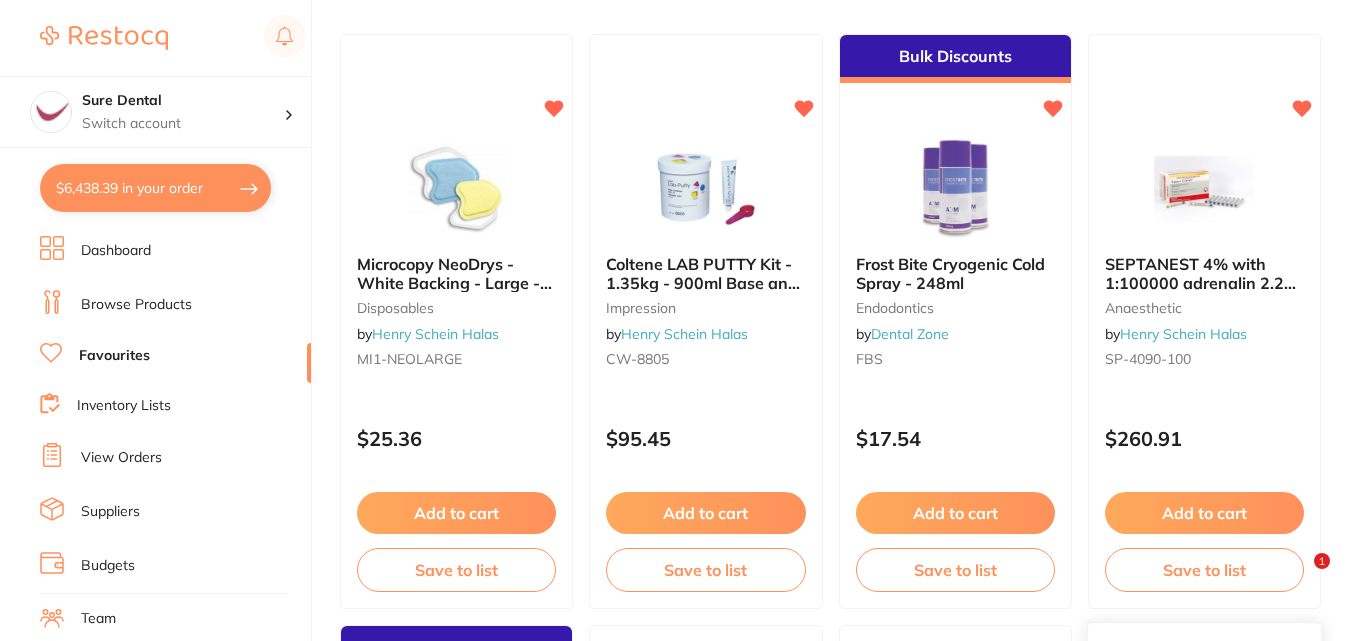 scroll, scrollTop: 1200, scrollLeft: 0, axis: vertical 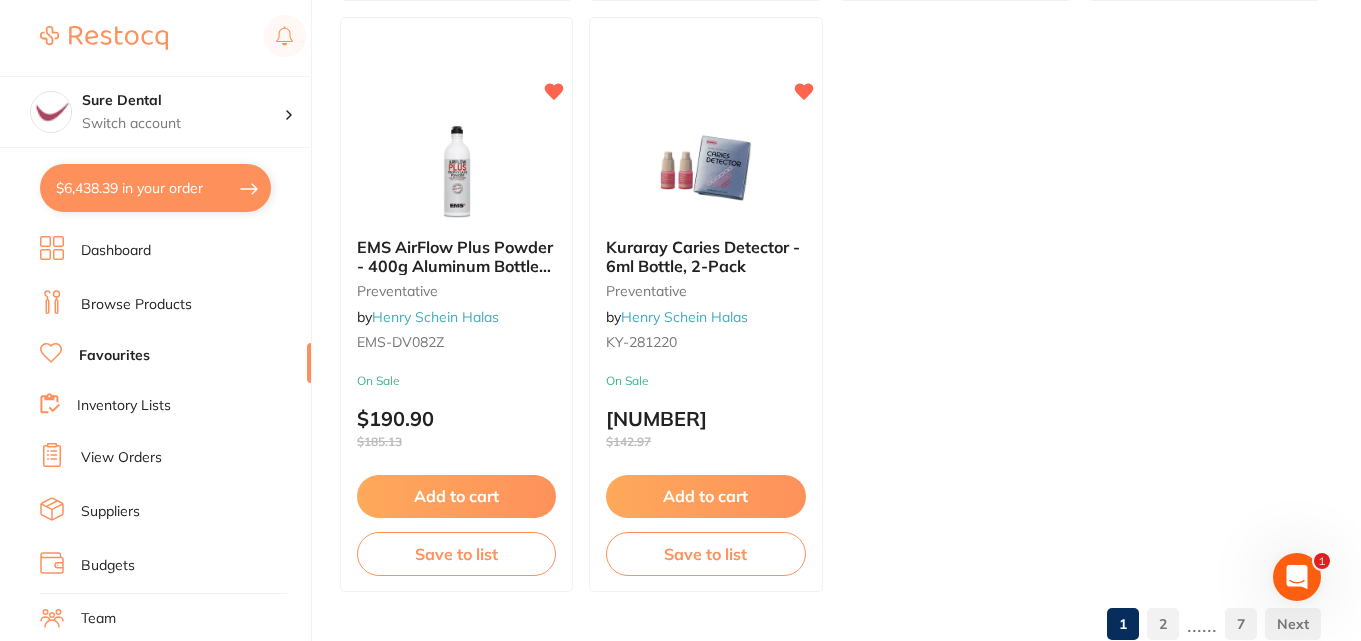 click on "2" at bounding box center (1163, 624) 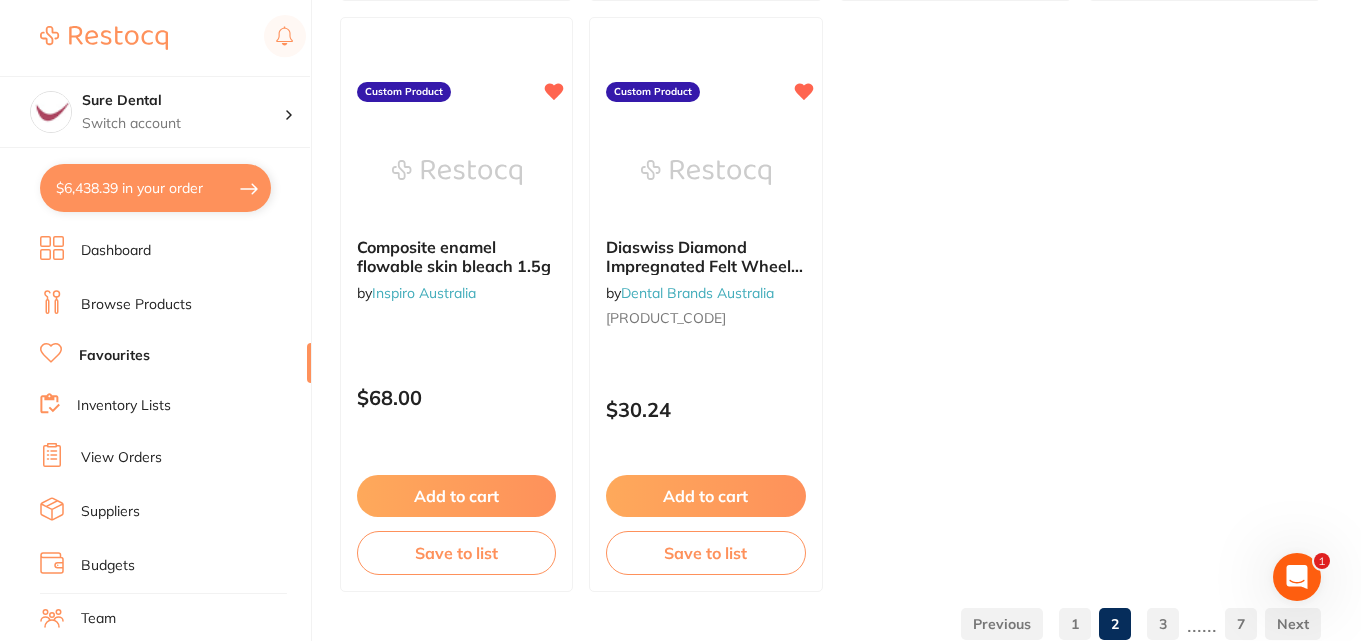 scroll, scrollTop: 0, scrollLeft: 0, axis: both 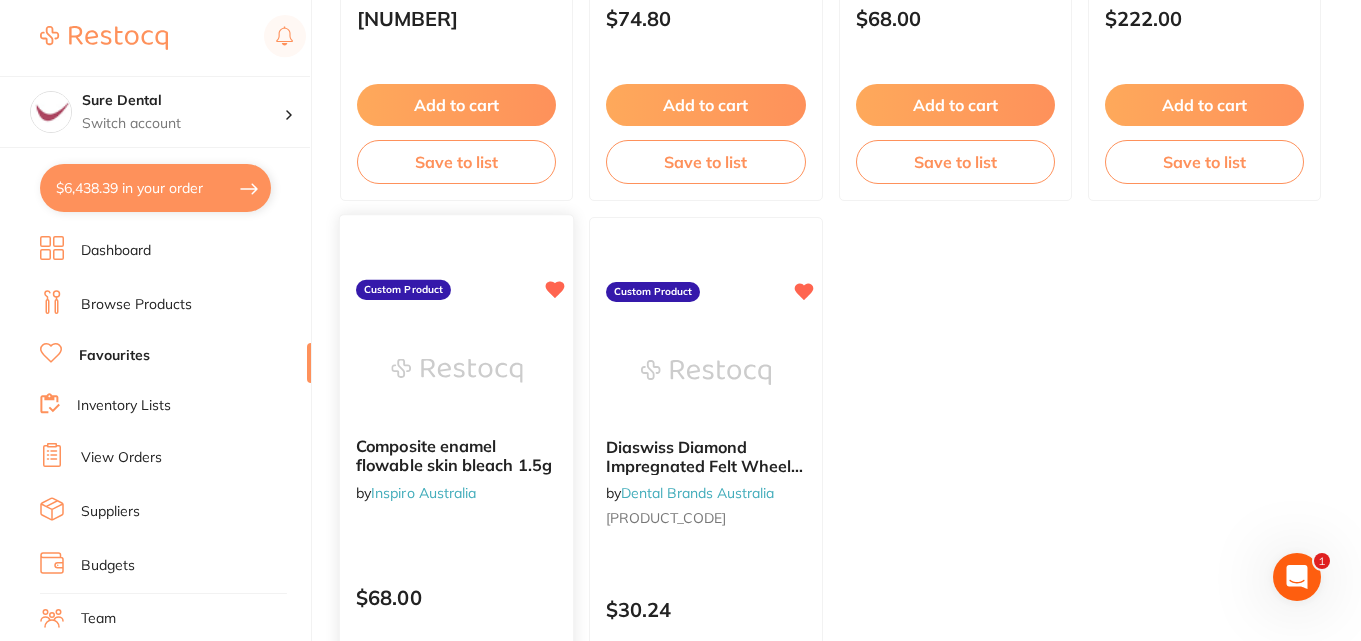 click on "Composite enamel flowable skin bleach 1.5g" at bounding box center [454, 456] 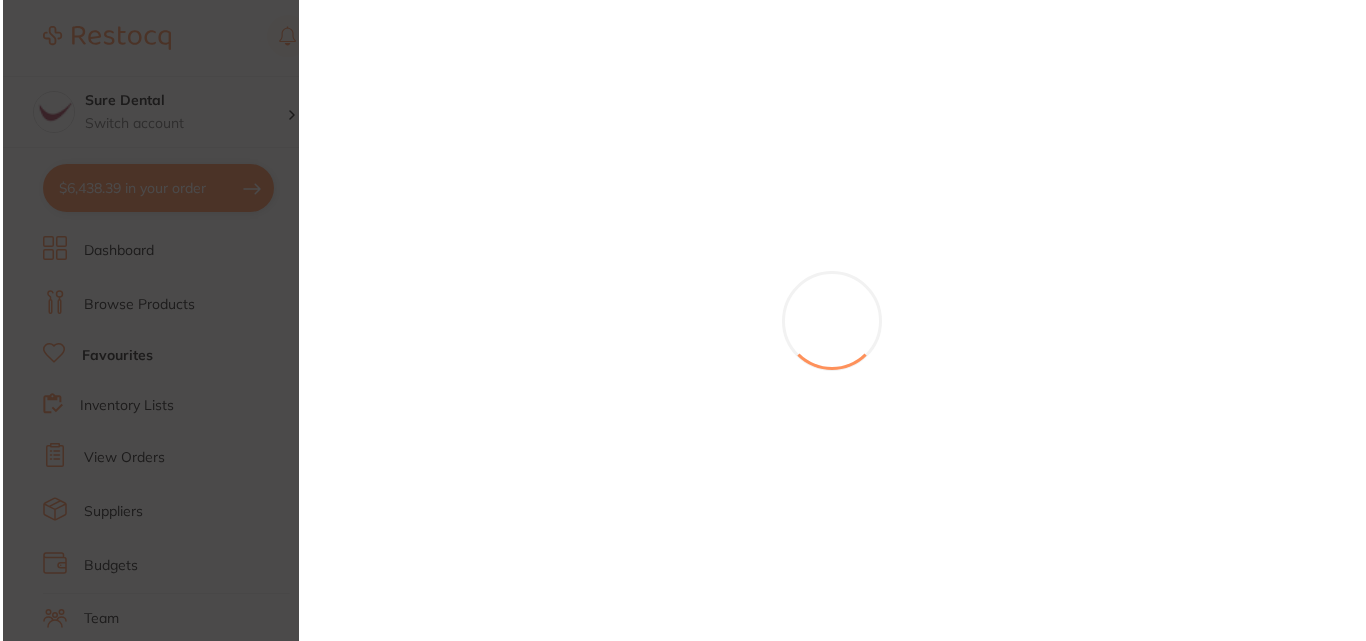 scroll, scrollTop: 0, scrollLeft: 0, axis: both 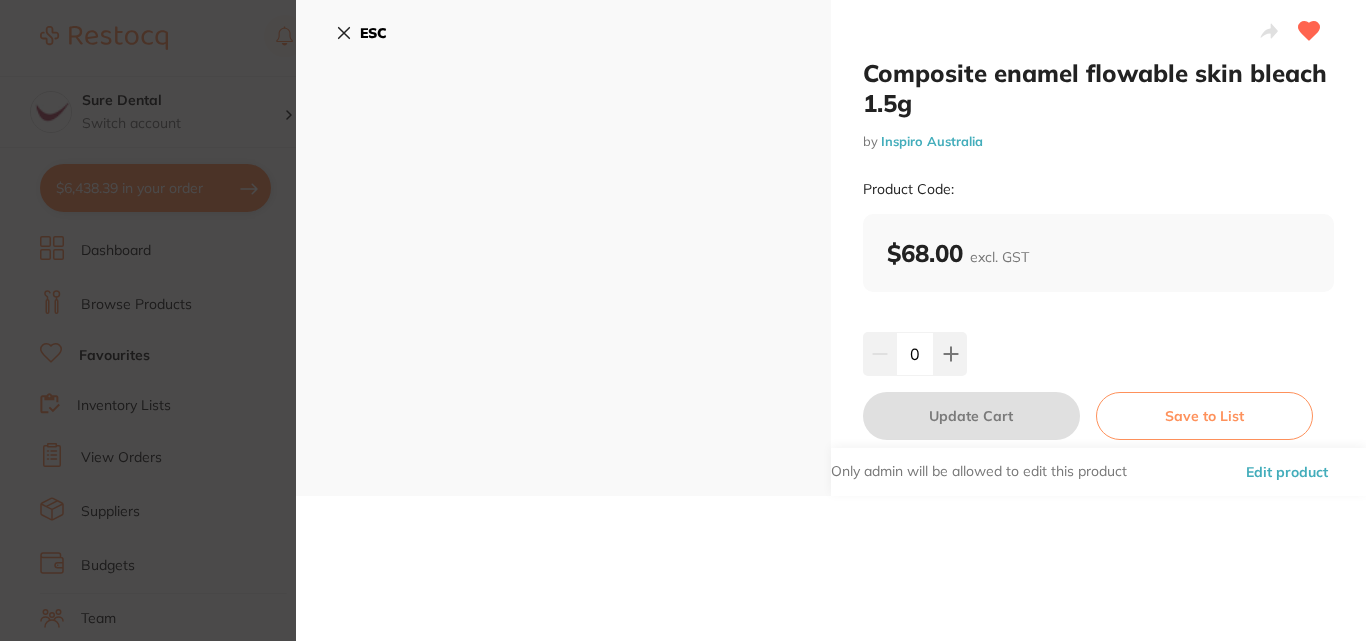 click on "ESC" at bounding box center [361, 33] 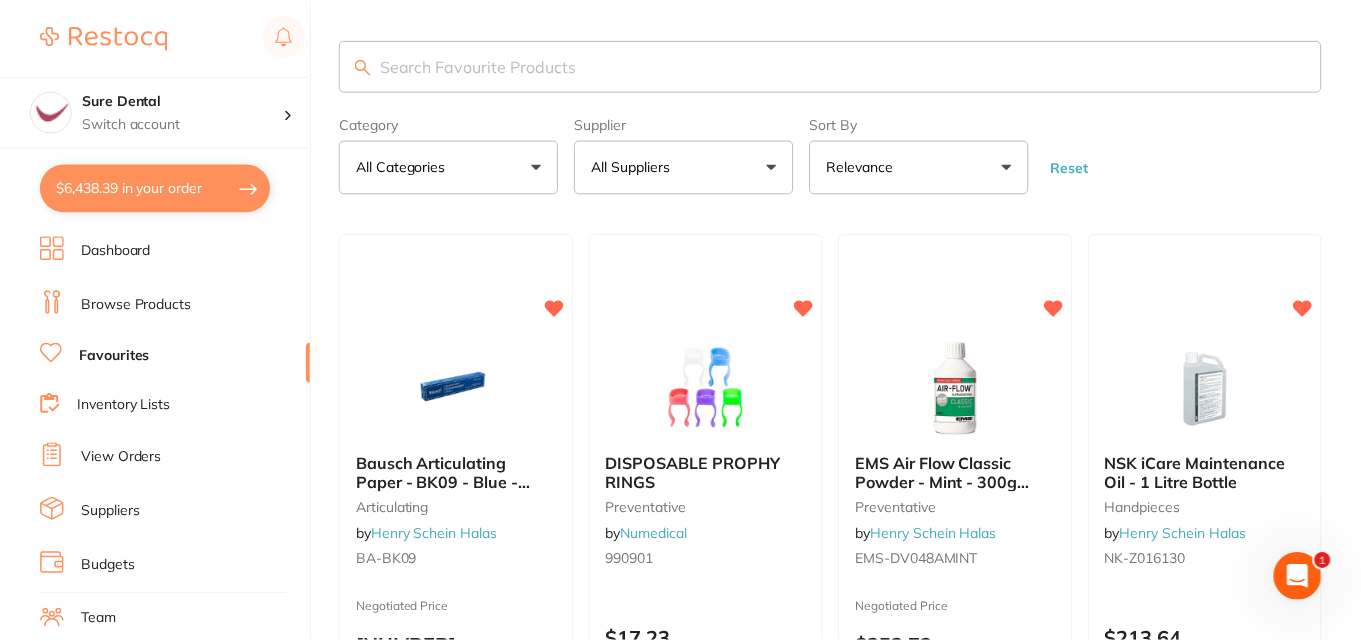 scroll, scrollTop: 7700, scrollLeft: 0, axis: vertical 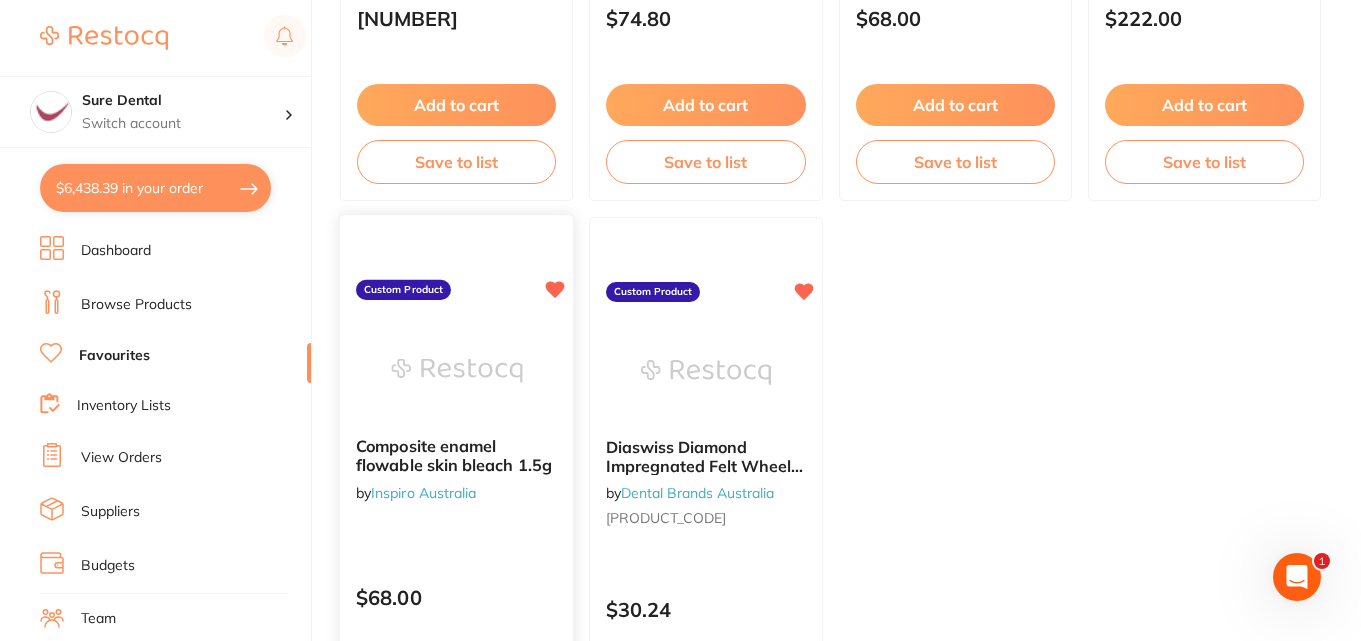 click on "Composite enamel flowable skin bleach 1.5g" at bounding box center (454, 456) 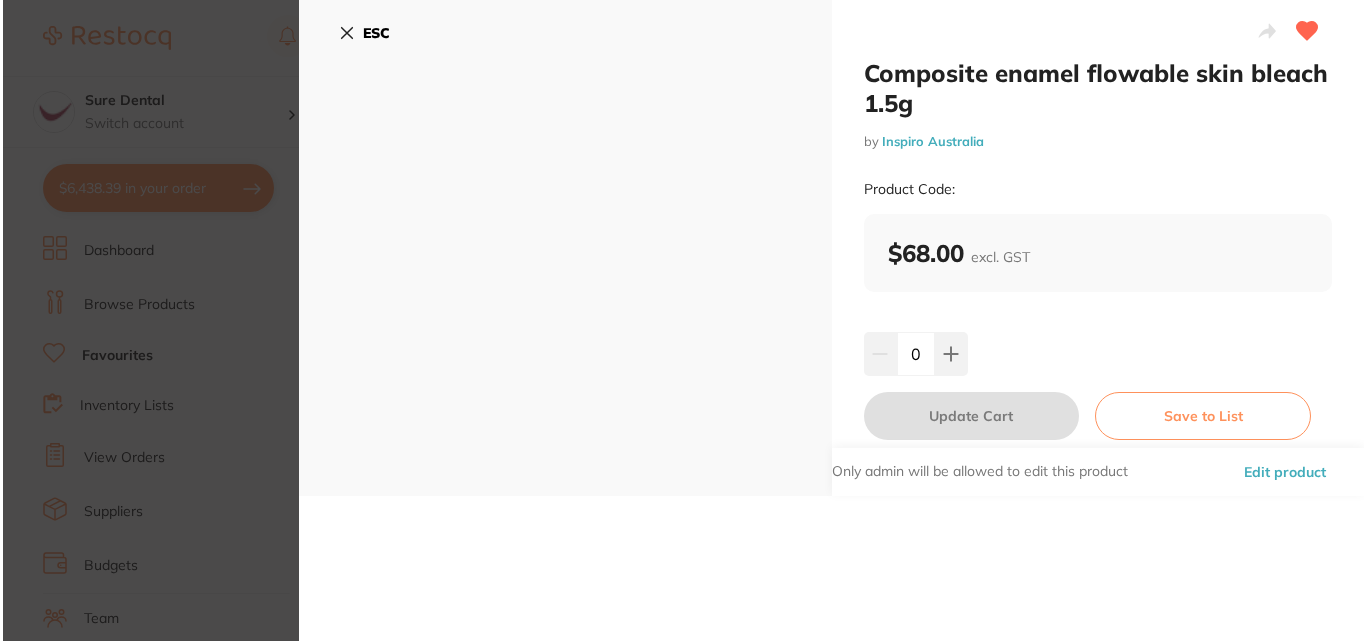 scroll, scrollTop: 0, scrollLeft: 0, axis: both 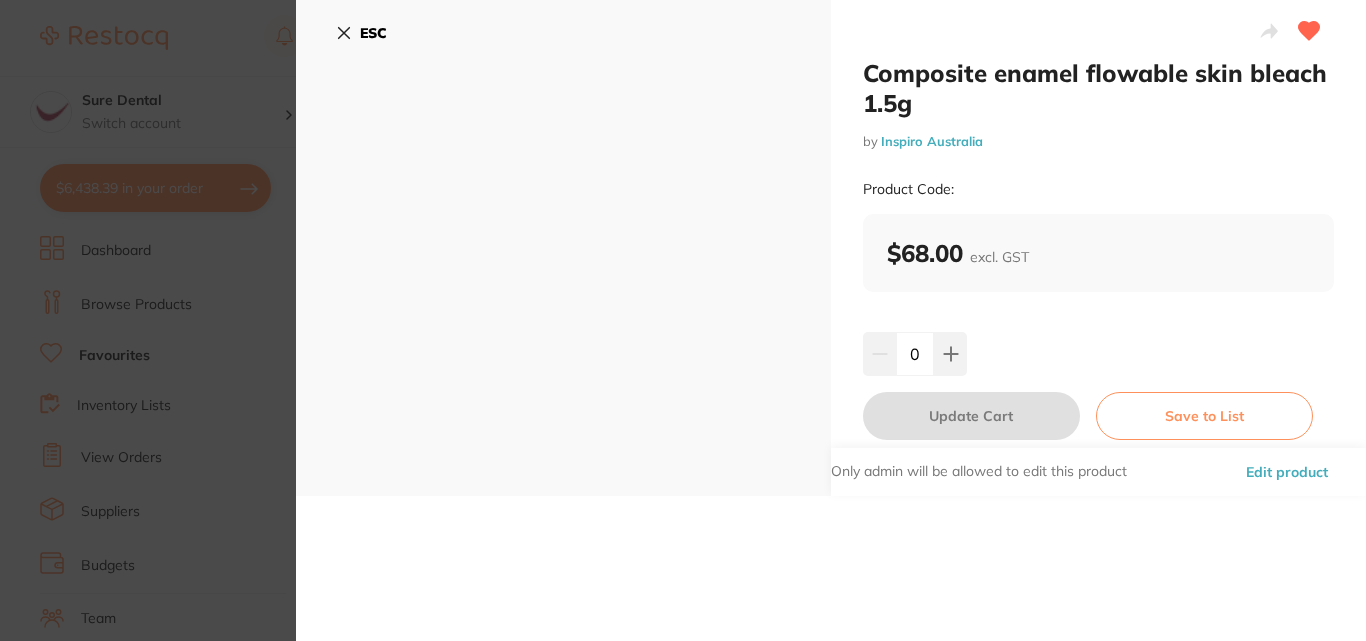 click on "0" at bounding box center (915, 354) 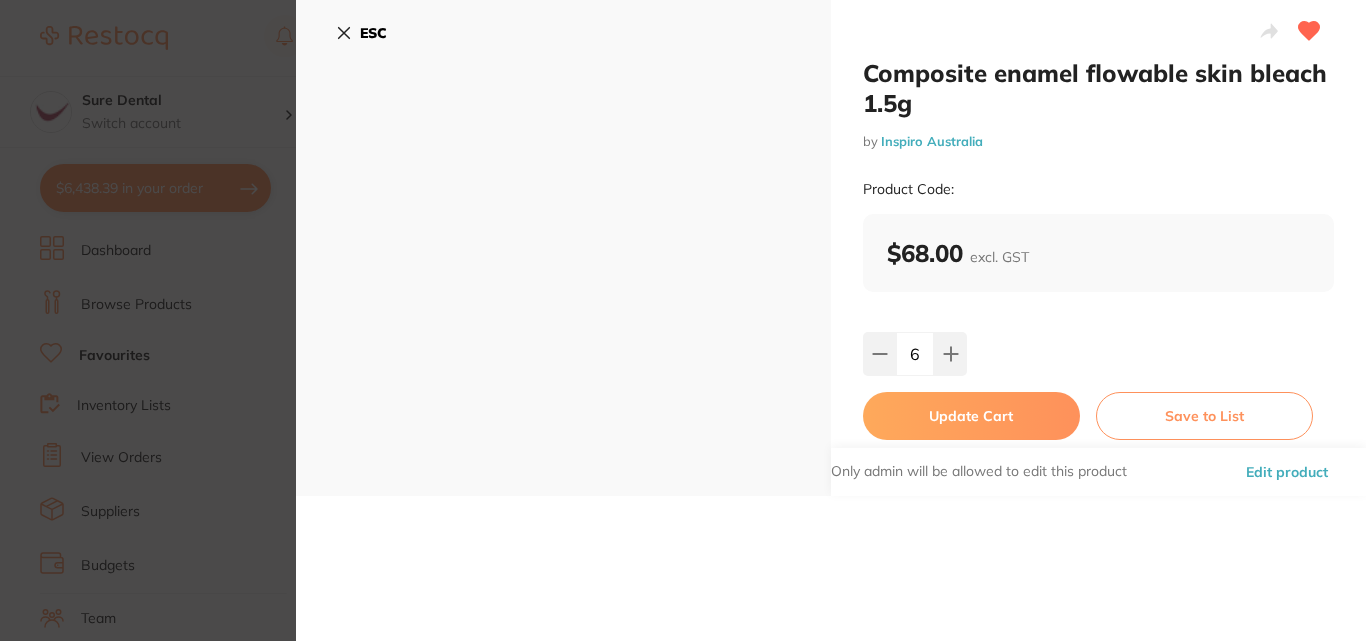 click on "Update Cart" at bounding box center (971, 416) 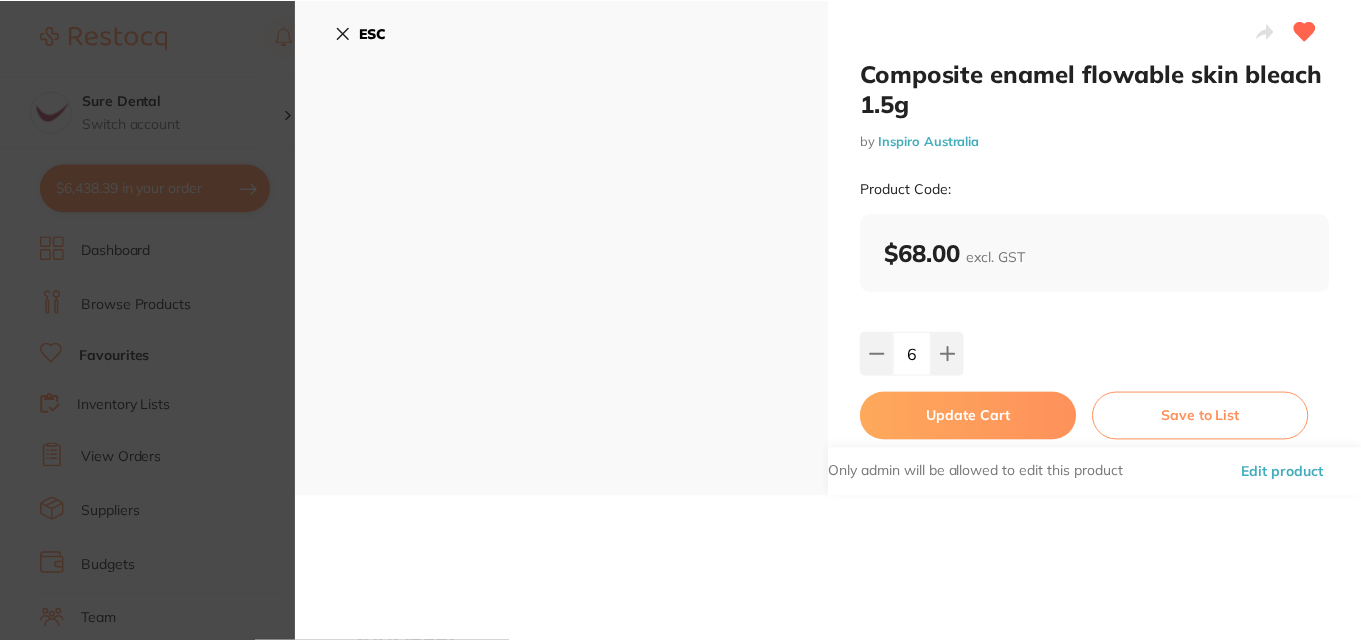 scroll, scrollTop: 7700, scrollLeft: 0, axis: vertical 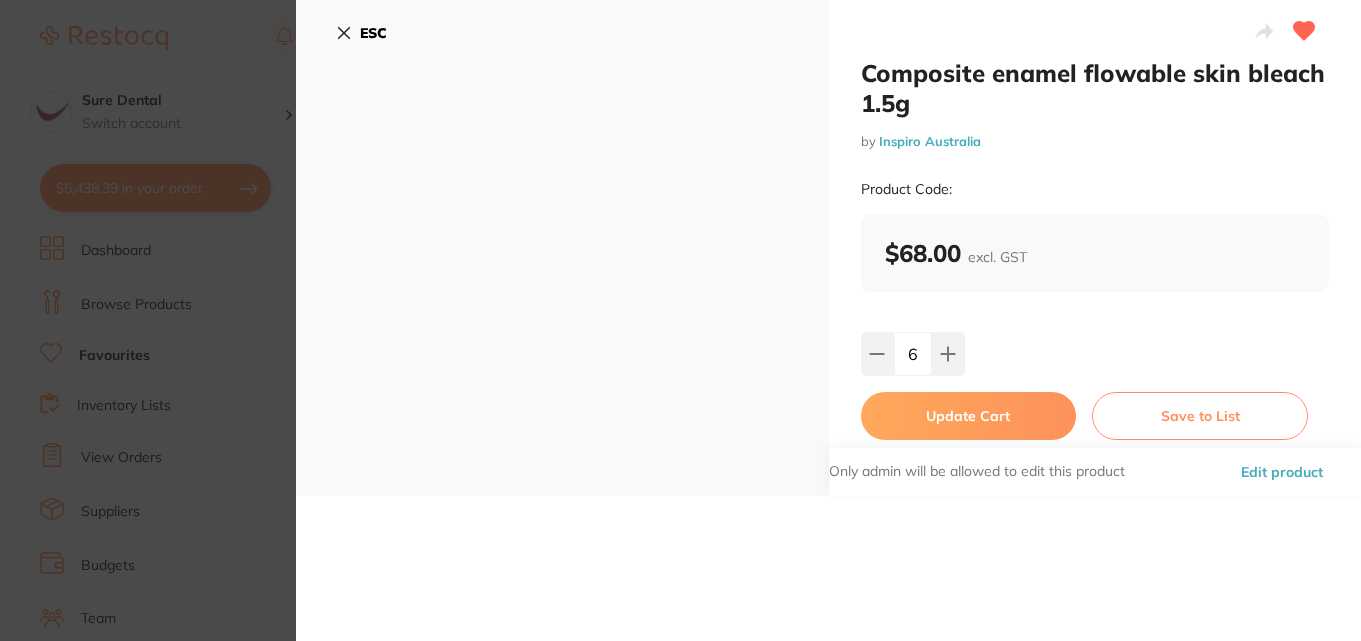 checkbox on "false" 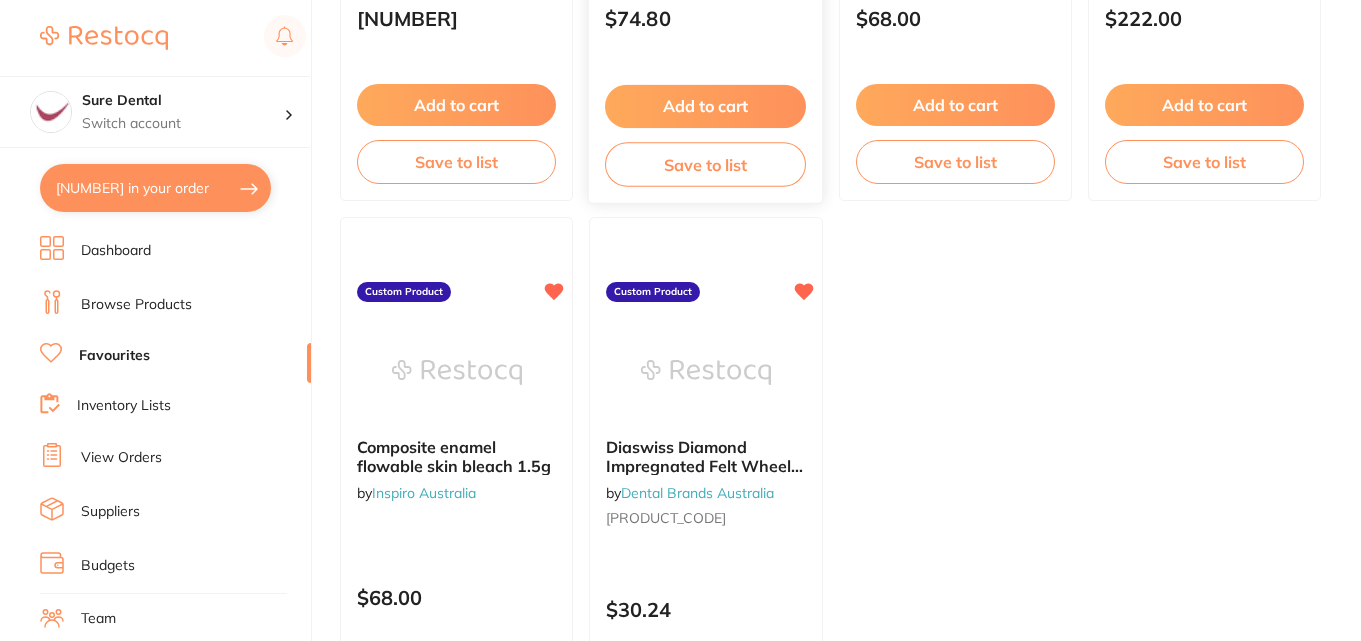 scroll, scrollTop: 7400, scrollLeft: 0, axis: vertical 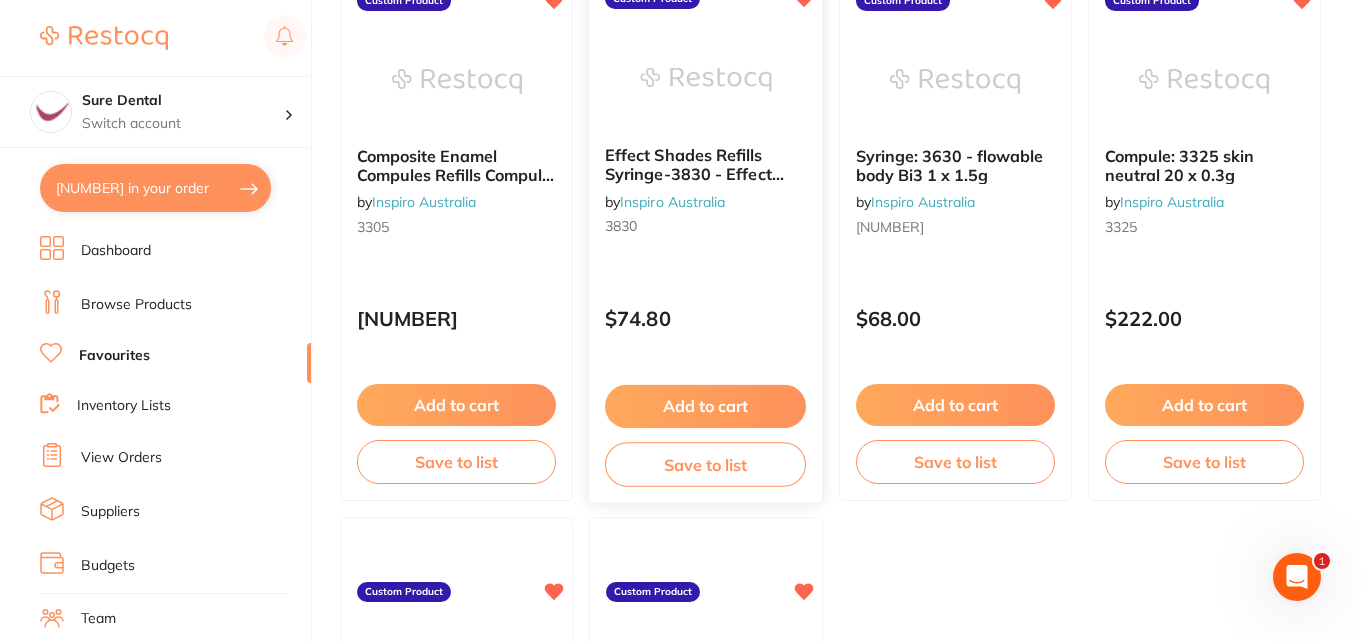 type on "6" 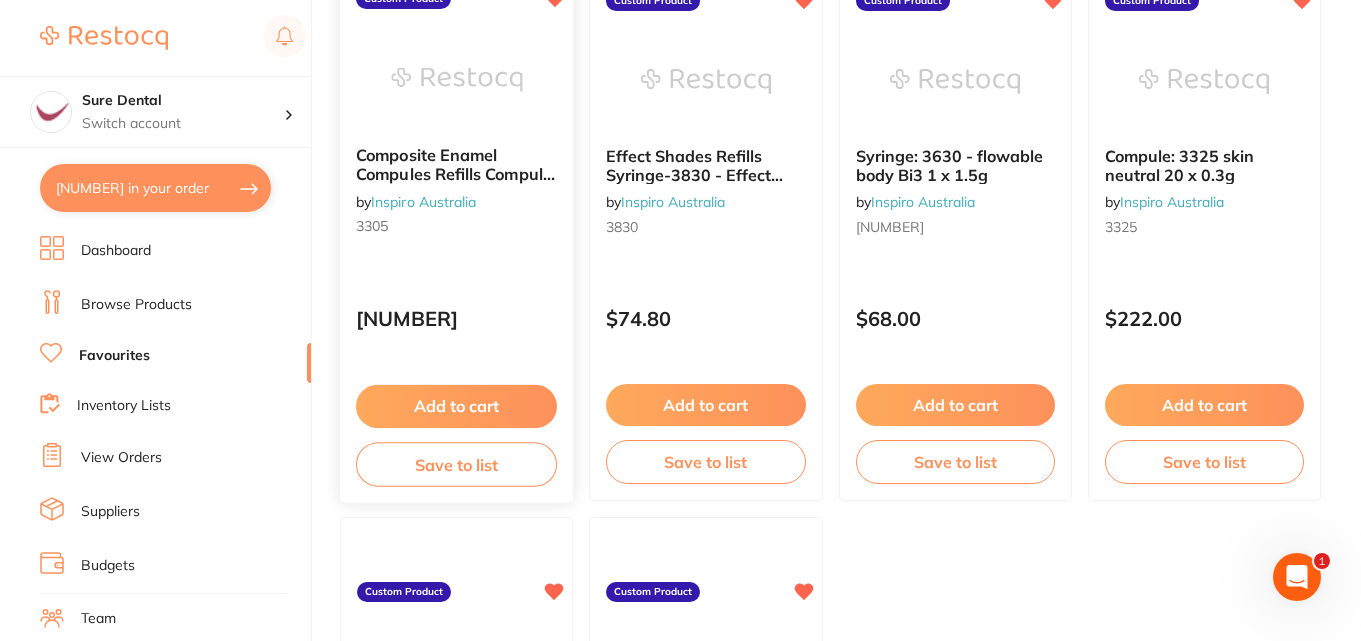 click on "Composite Enamel Compules Refills Compule -3305 - Skin Bleach 20 x 0.3g" at bounding box center [455, 184] 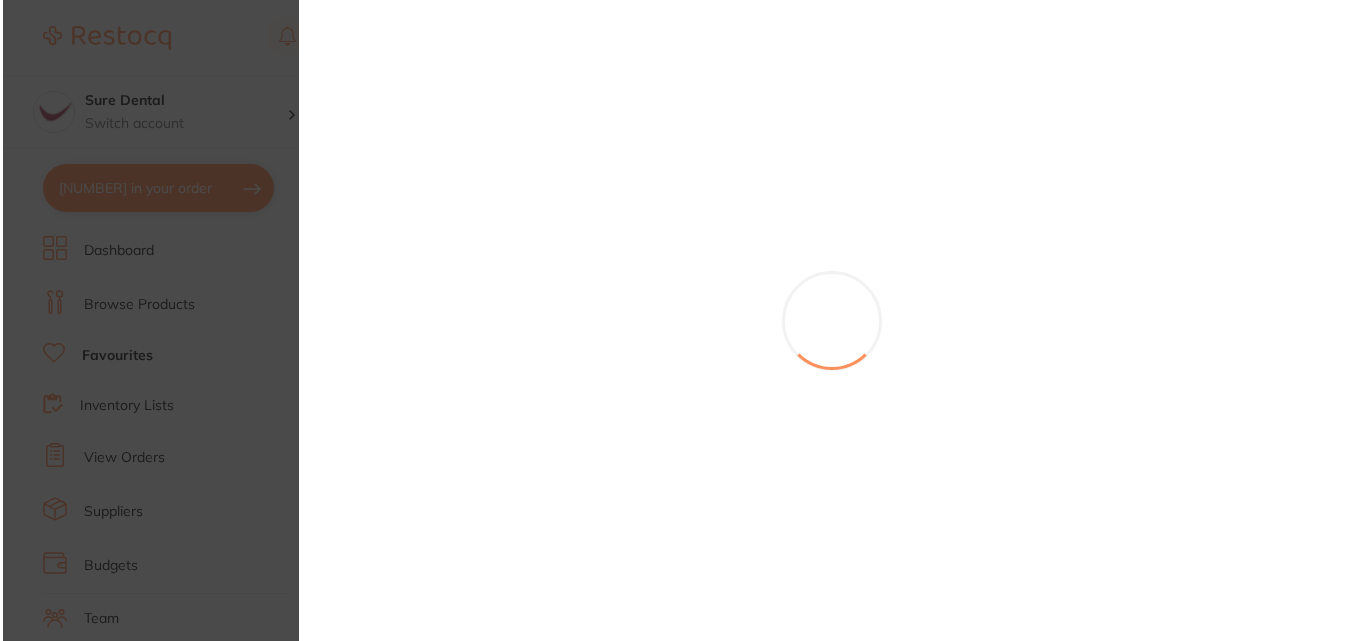 scroll, scrollTop: 0, scrollLeft: 0, axis: both 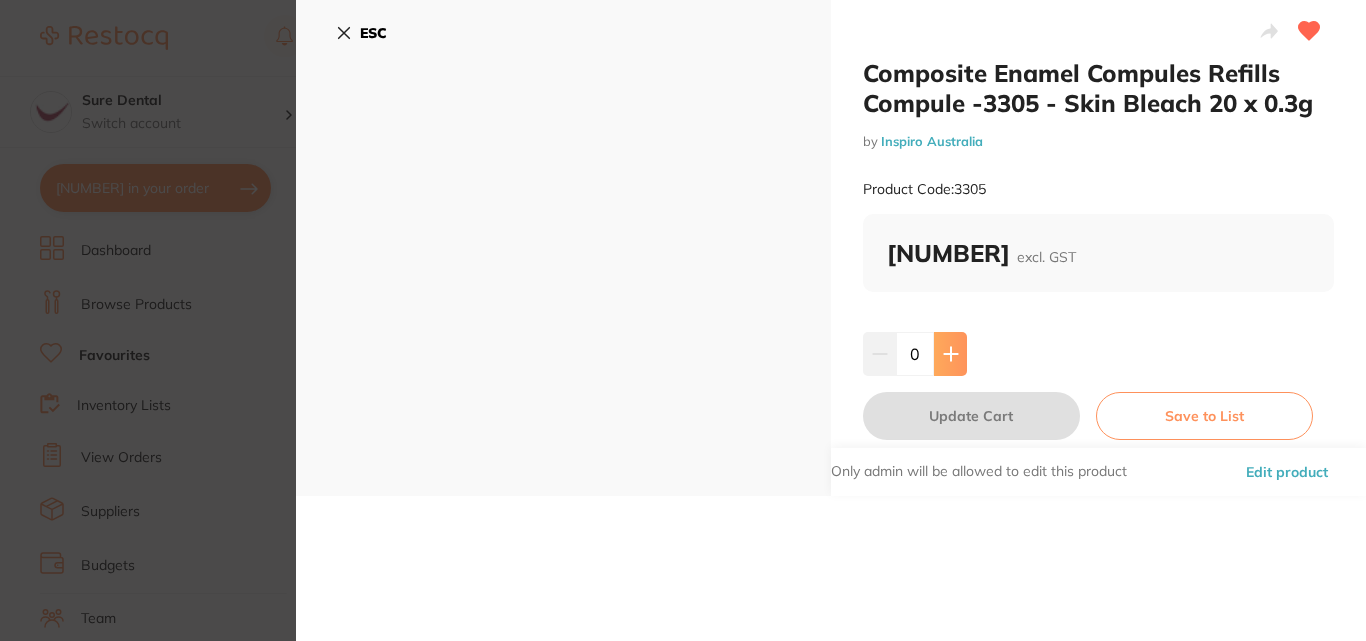click 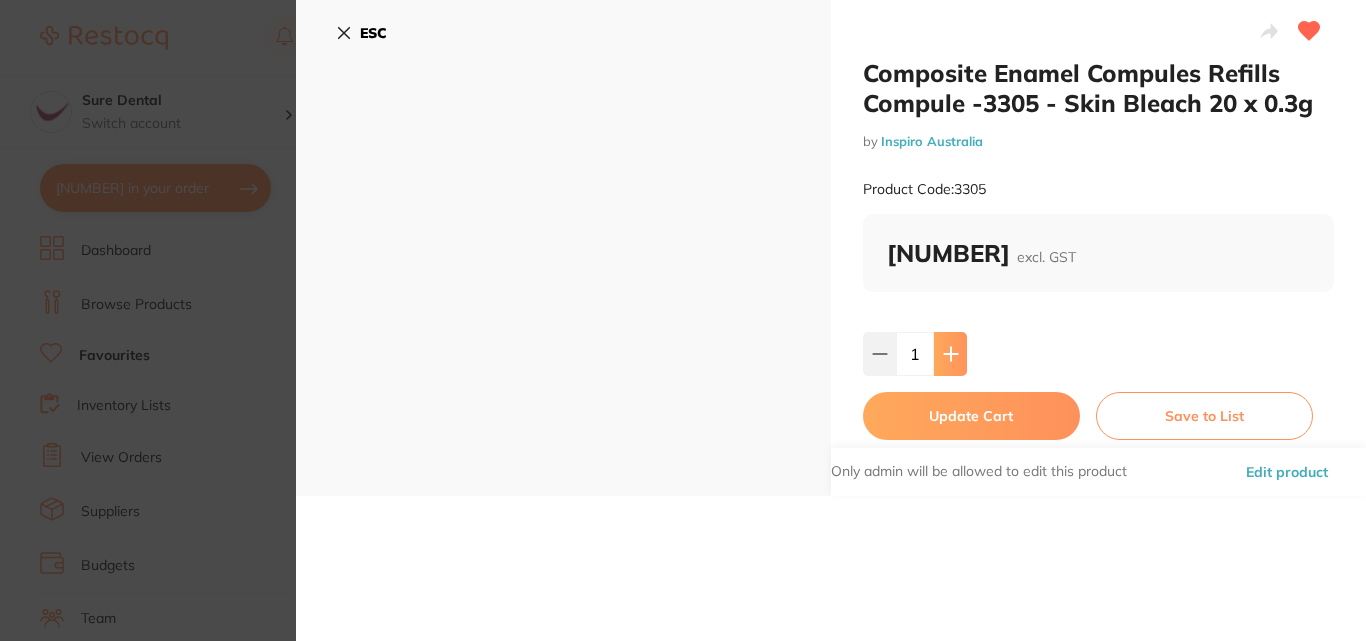 click 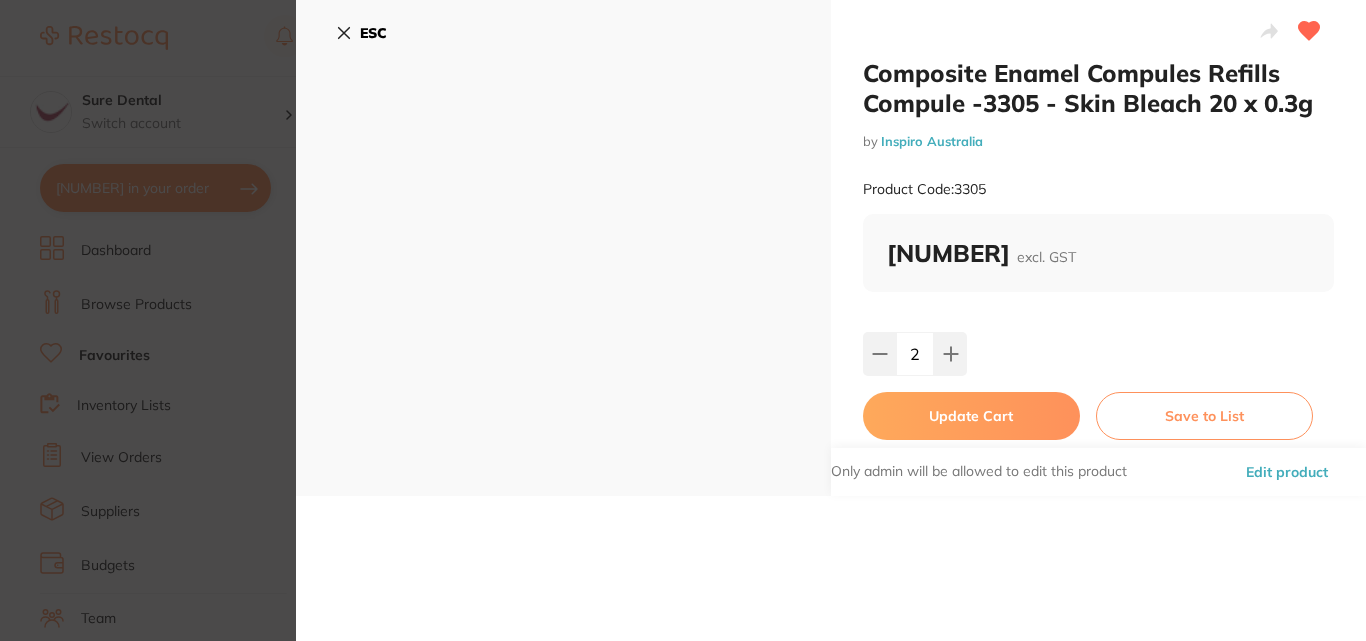 click on "Update Cart" at bounding box center (971, 416) 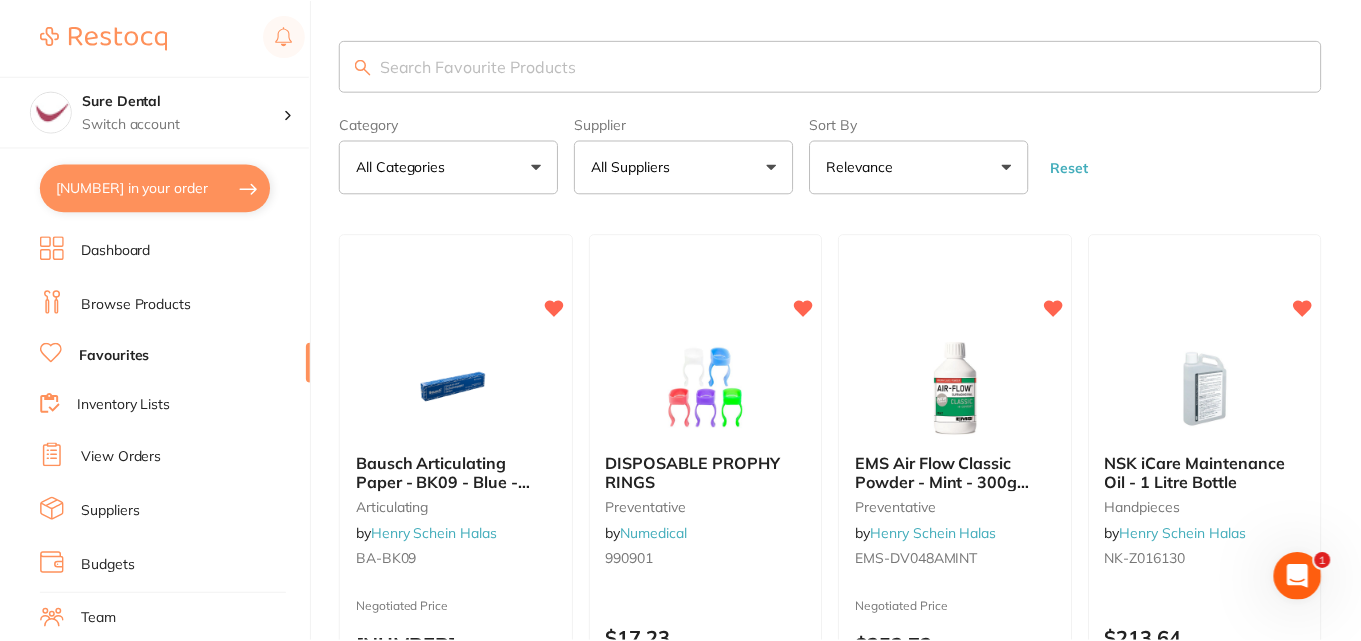 scroll, scrollTop: 7400, scrollLeft: 0, axis: vertical 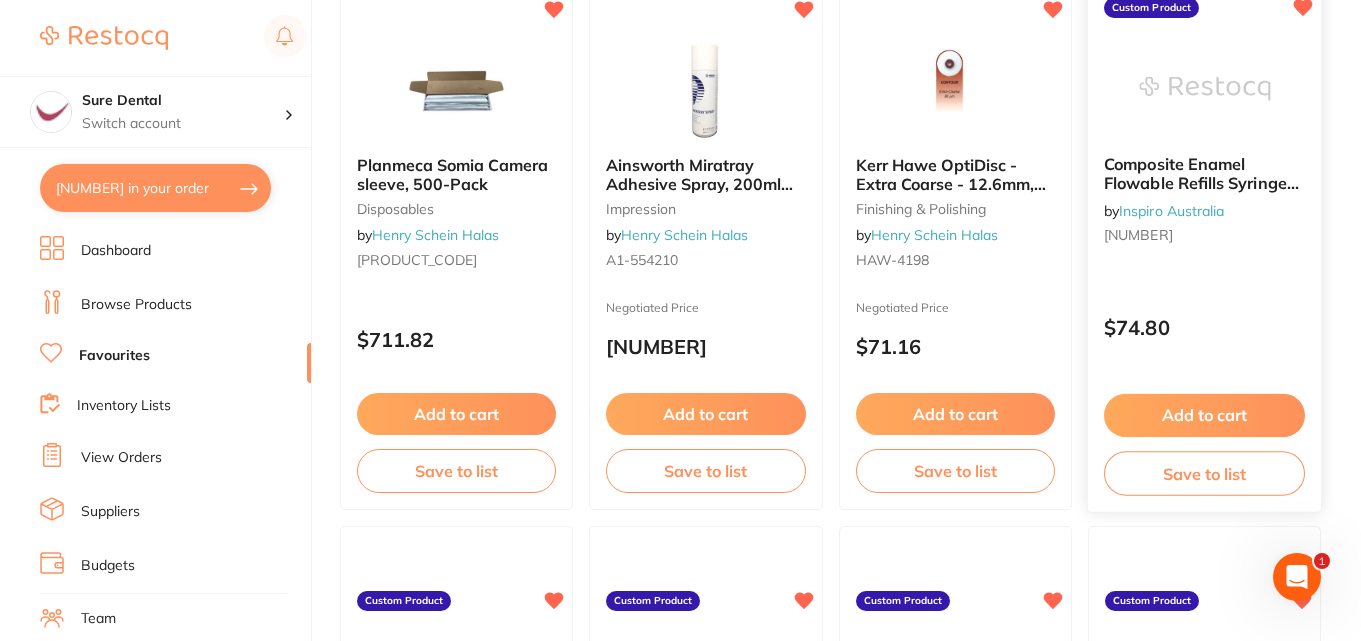 click on "Composite Enamel Flowable Refills Syringe-3710 - Flowable Skin White 1 x 1.5g" at bounding box center (1201, 193) 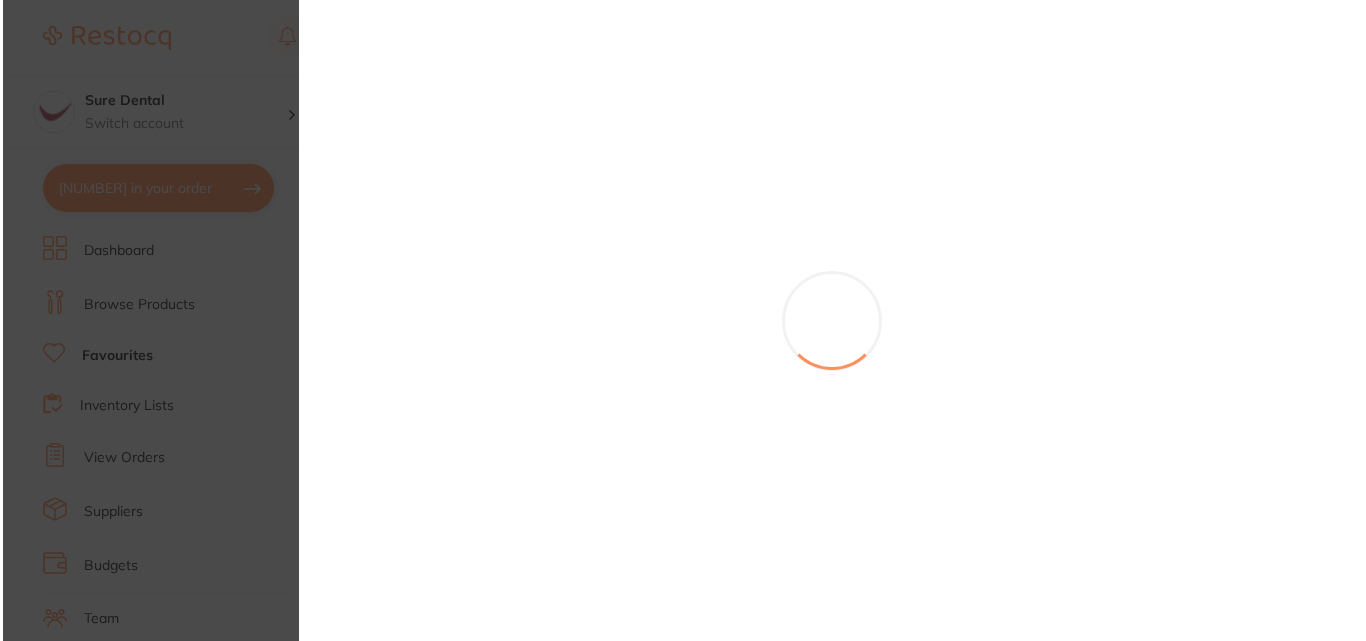 scroll, scrollTop: 0, scrollLeft: 0, axis: both 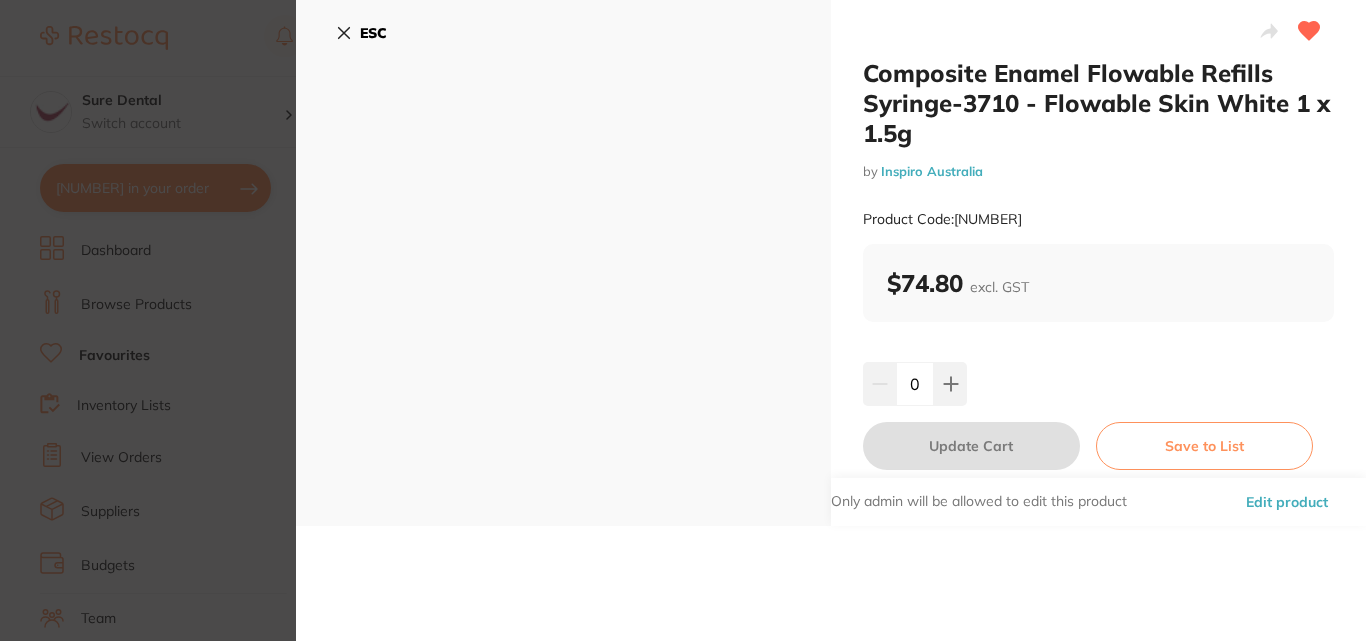 click 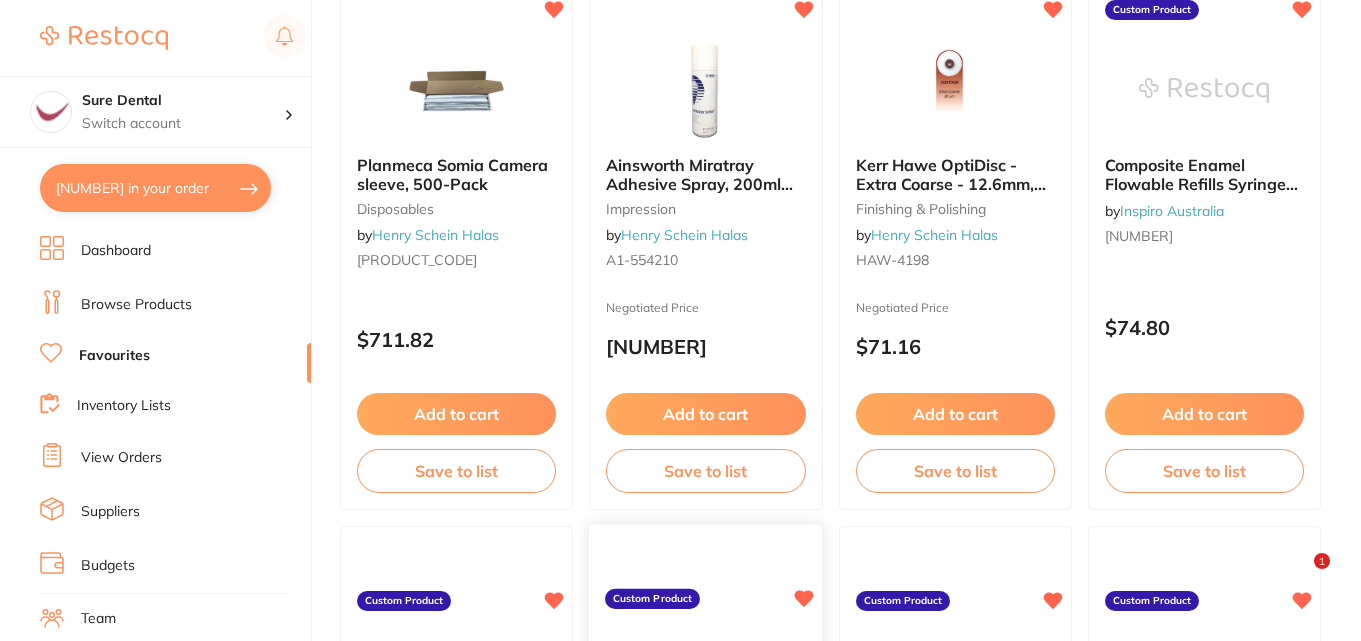 scroll, scrollTop: 7200, scrollLeft: 0, axis: vertical 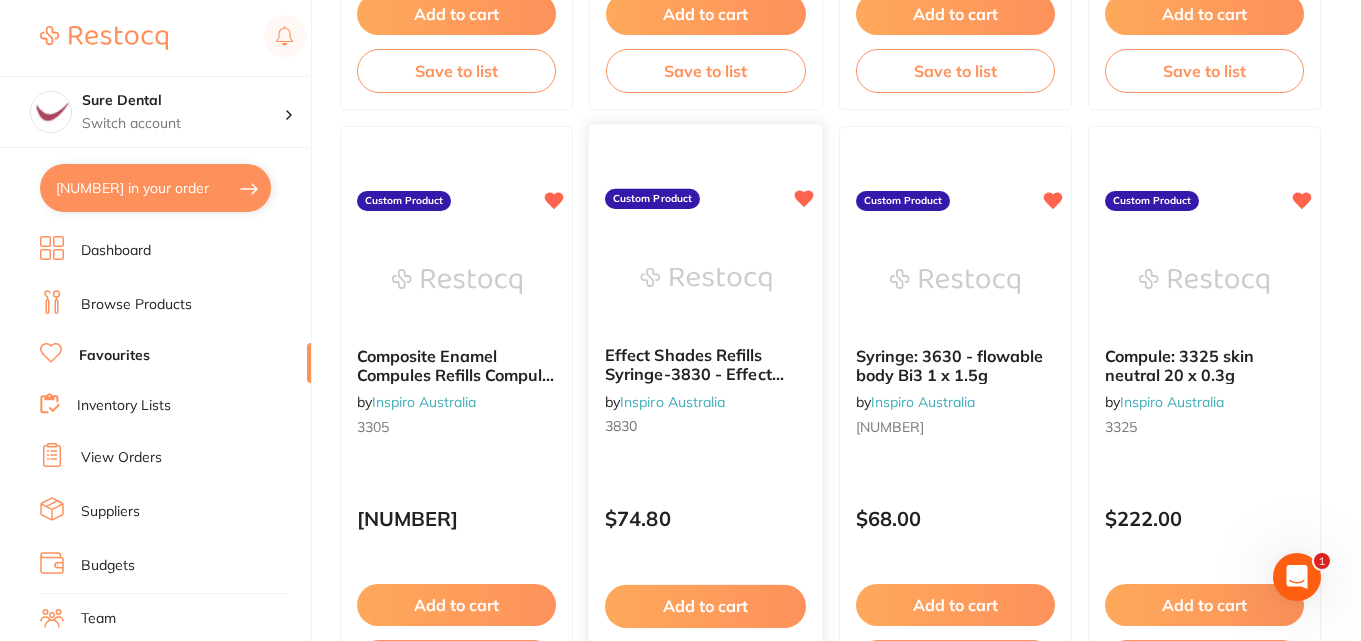 click on "Effect Shades Refills Syringe-3830 - Effect shade Chroma1 x 1.5 g" at bounding box center [694, 374] 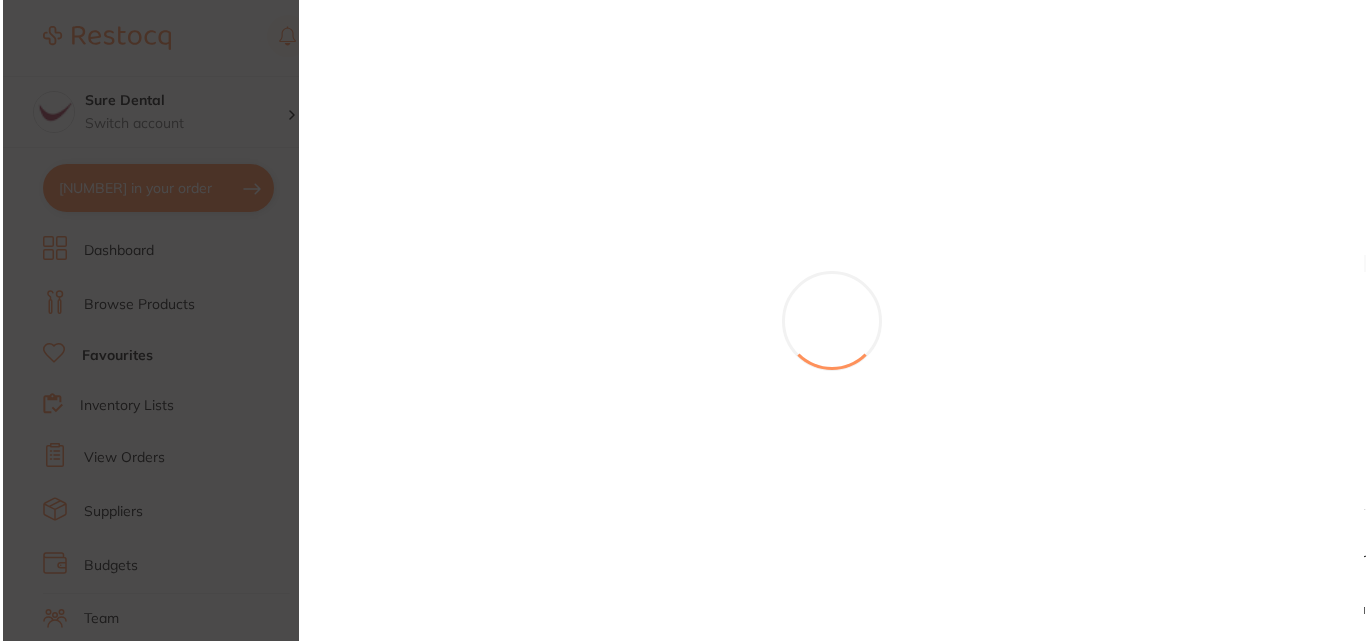 scroll, scrollTop: 0, scrollLeft: 0, axis: both 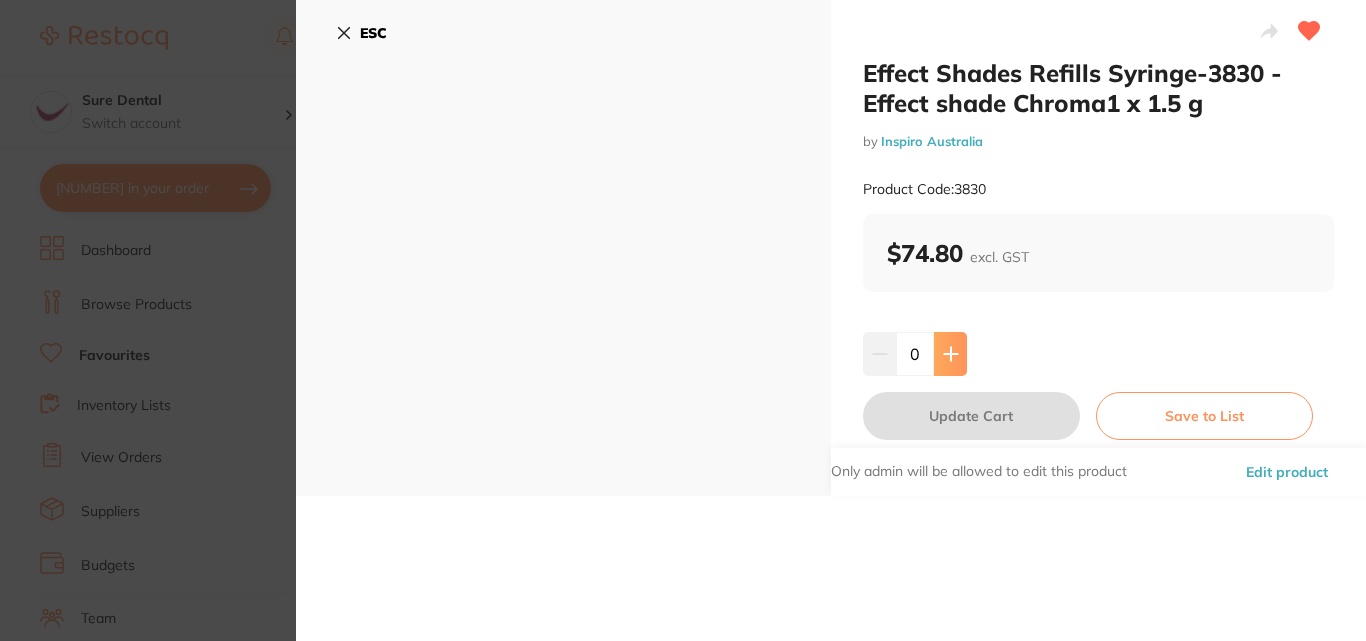 click 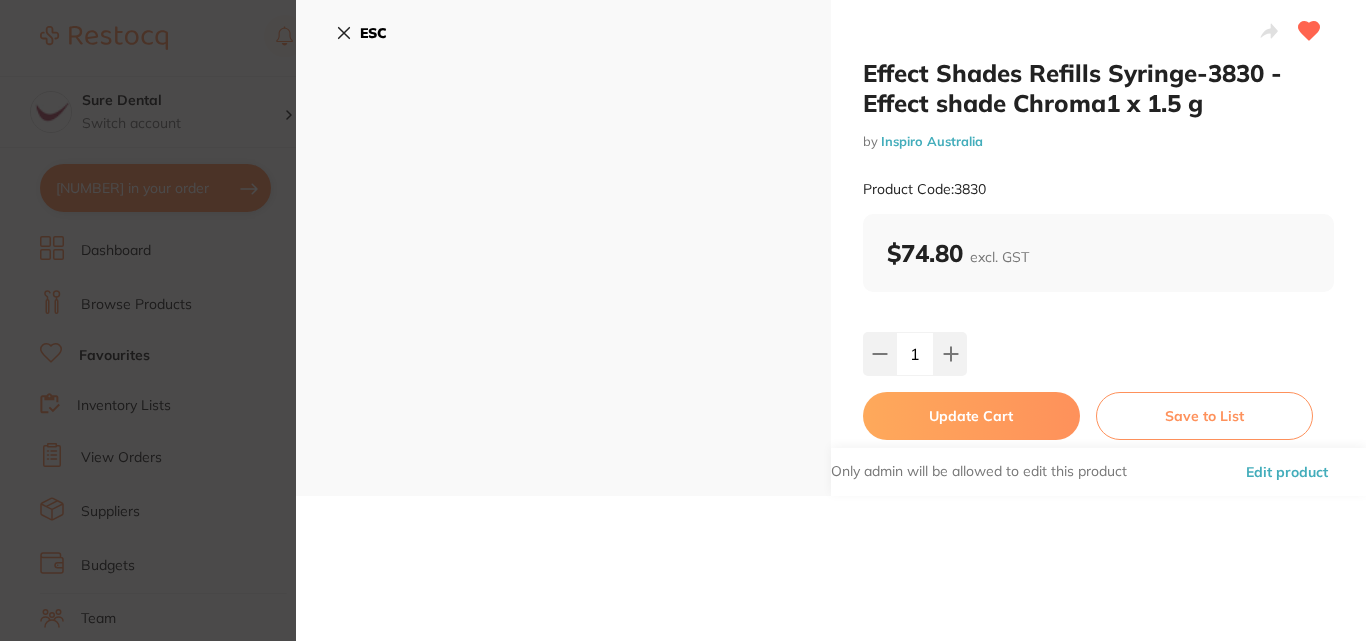click on "Update Cart" at bounding box center (971, 416) 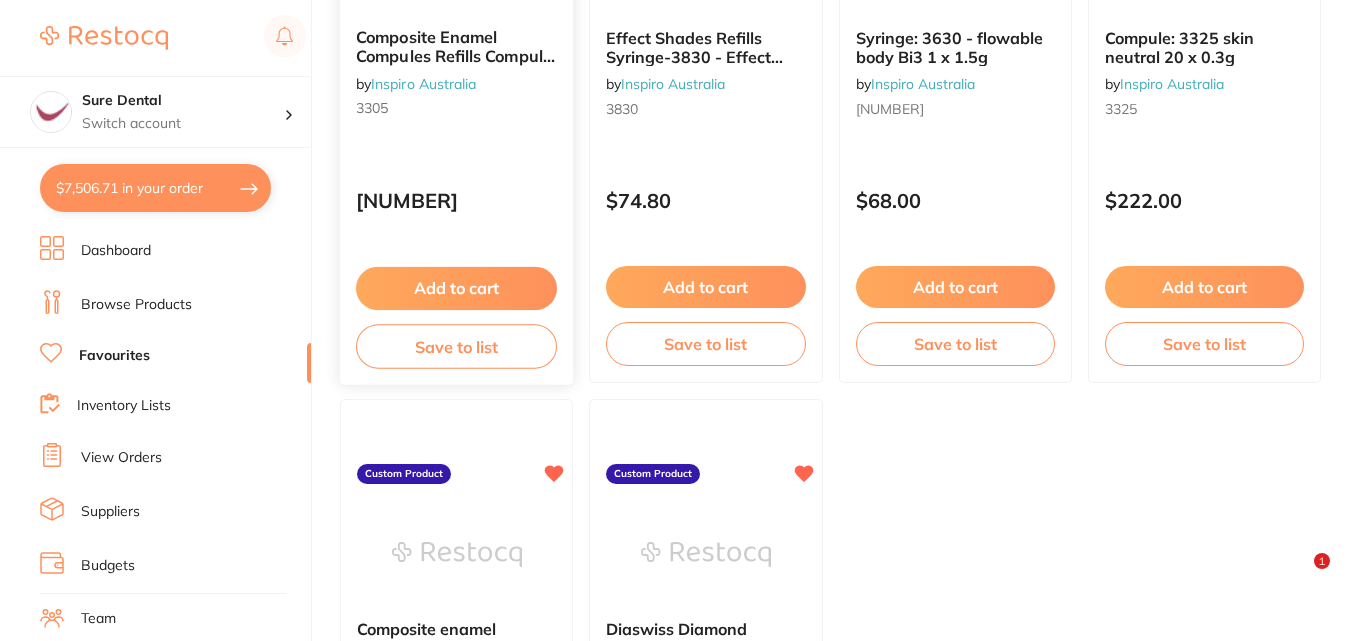 scroll, scrollTop: 7300, scrollLeft: 0, axis: vertical 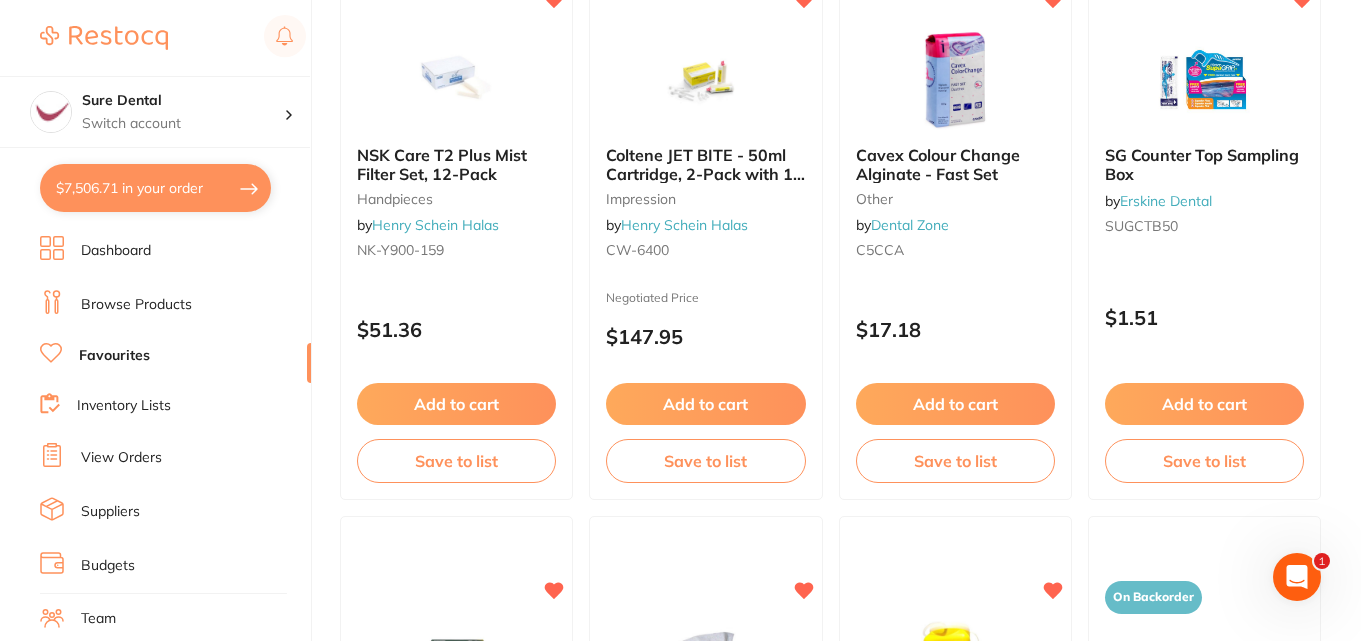 click on "Browse Products" at bounding box center [136, 305] 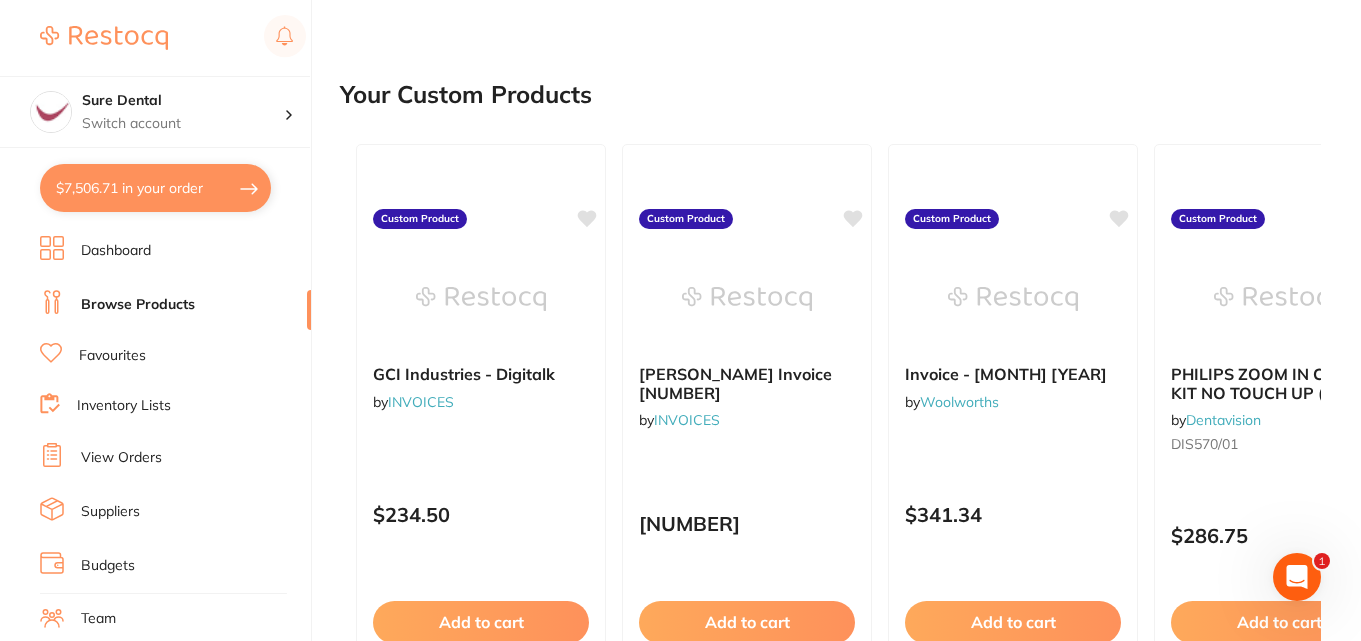 scroll, scrollTop: 0, scrollLeft: 0, axis: both 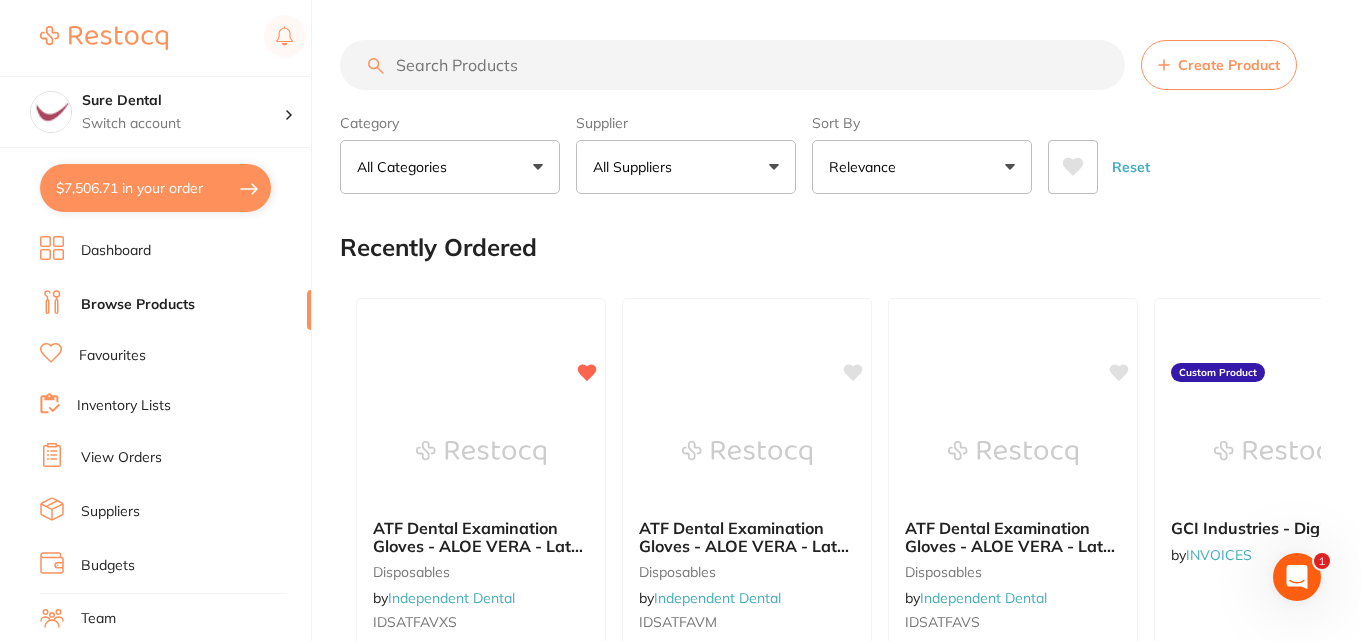 click at bounding box center [732, 65] 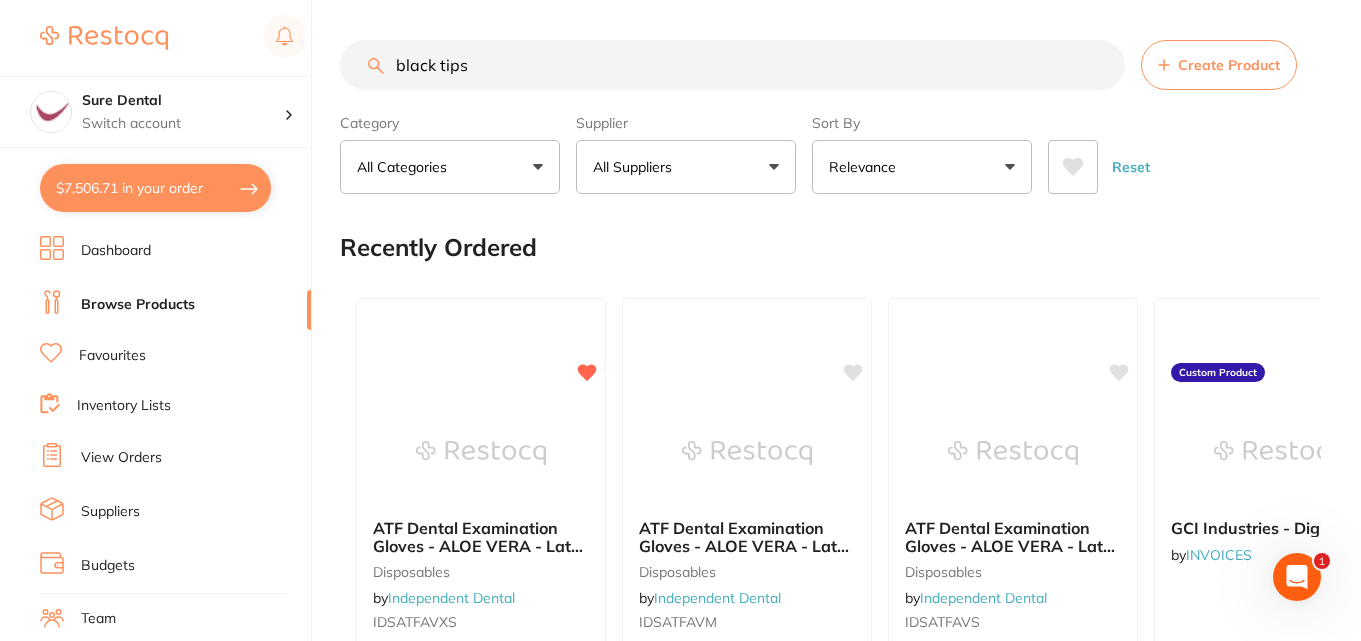 type on "black tips" 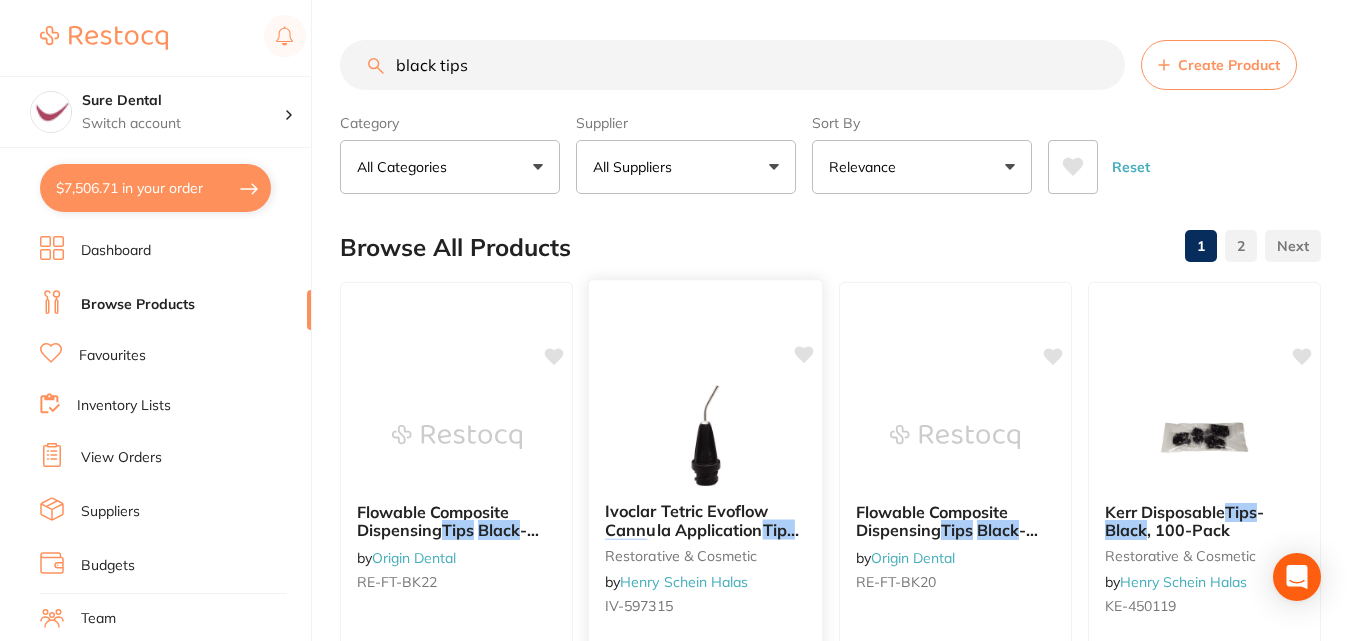 scroll, scrollTop: 200, scrollLeft: 0, axis: vertical 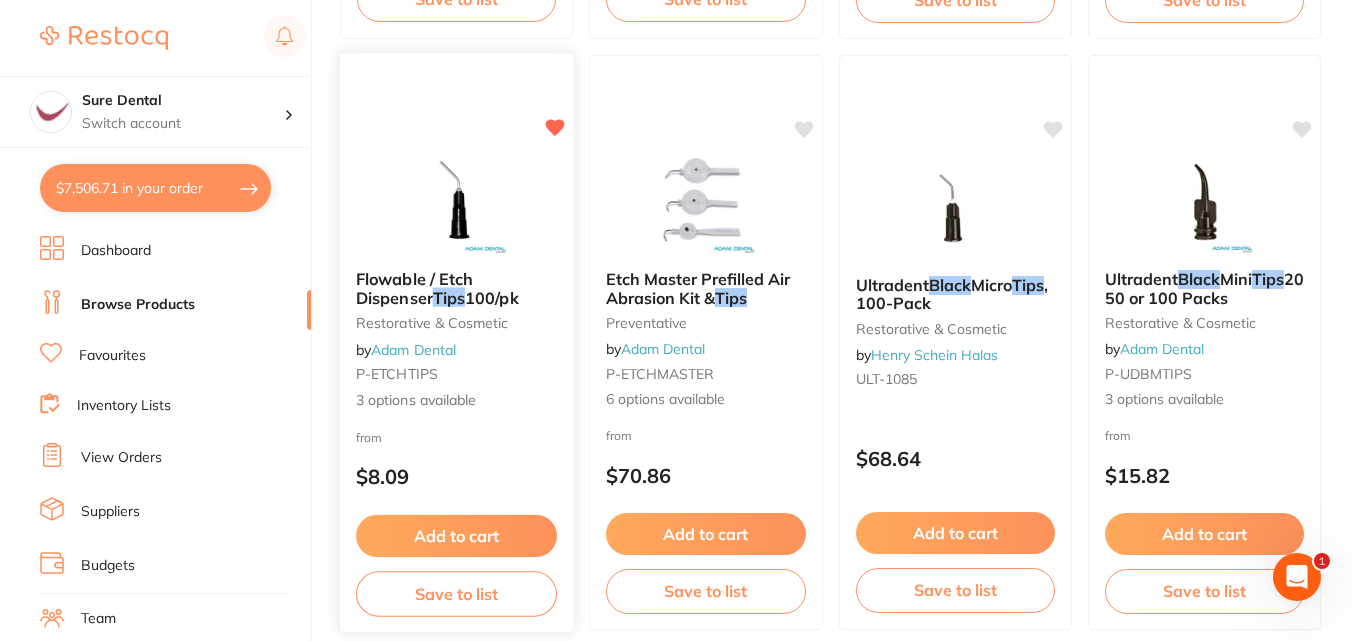 click on "Flowable / Etch Dispenser" at bounding box center [414, 288] 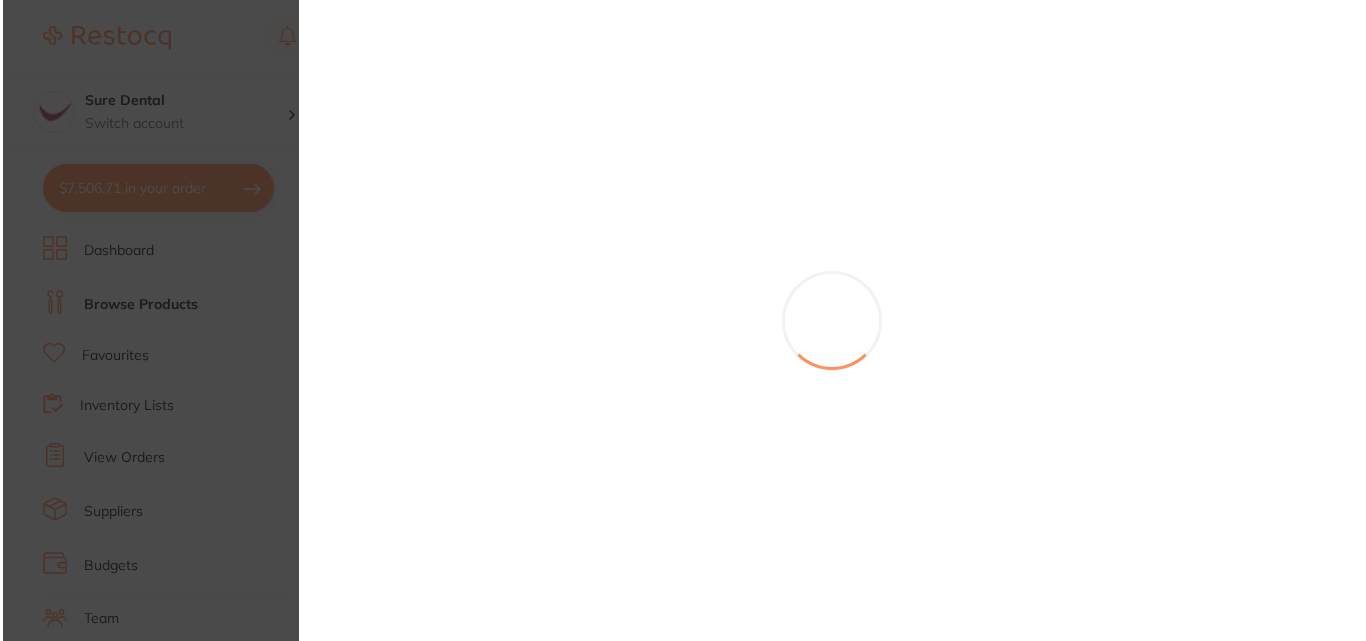 scroll, scrollTop: 0, scrollLeft: 0, axis: both 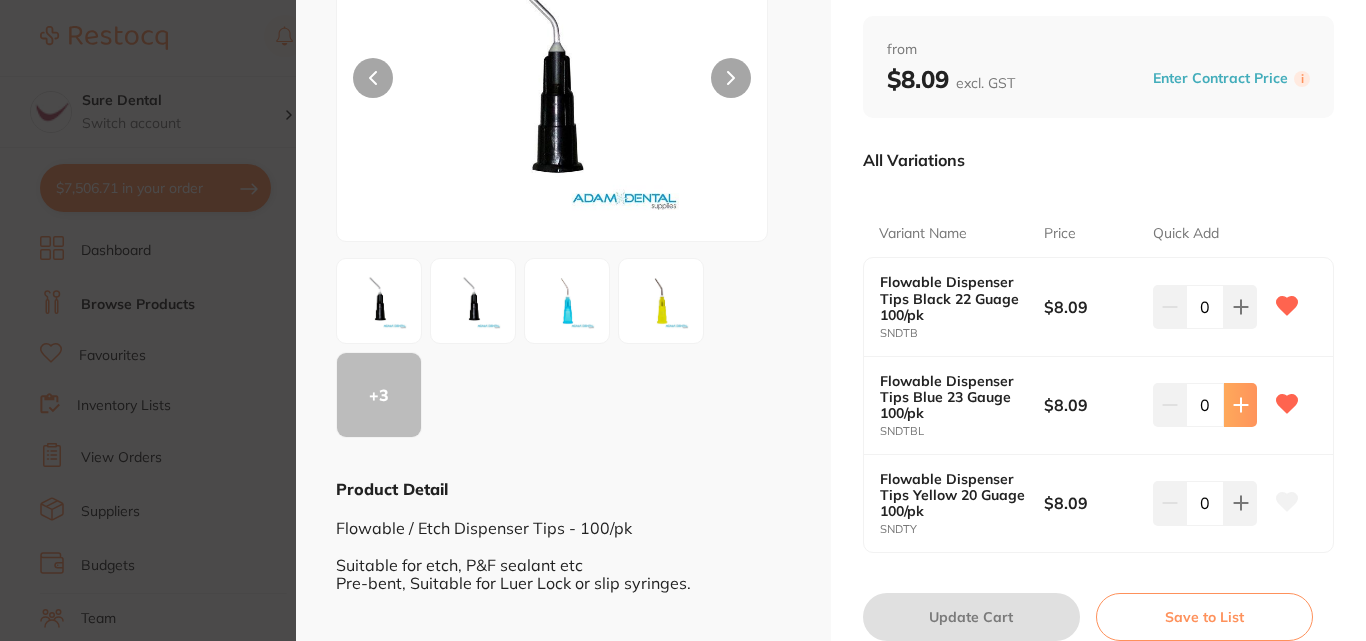 click 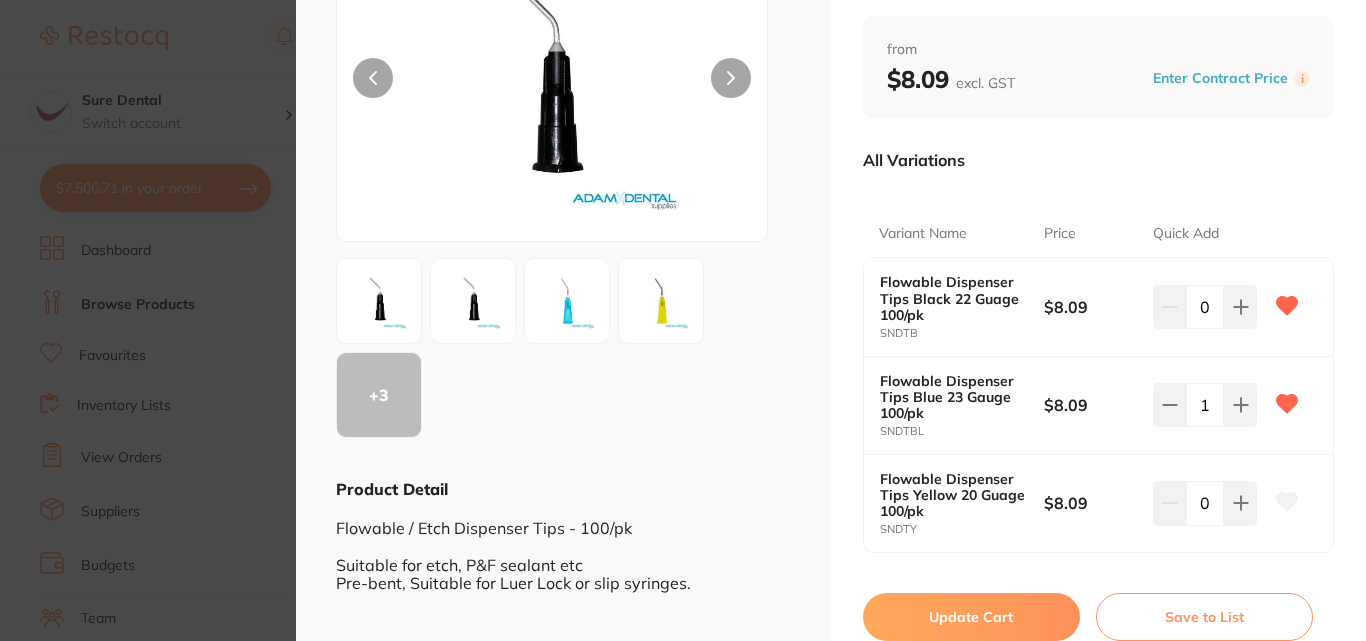 click 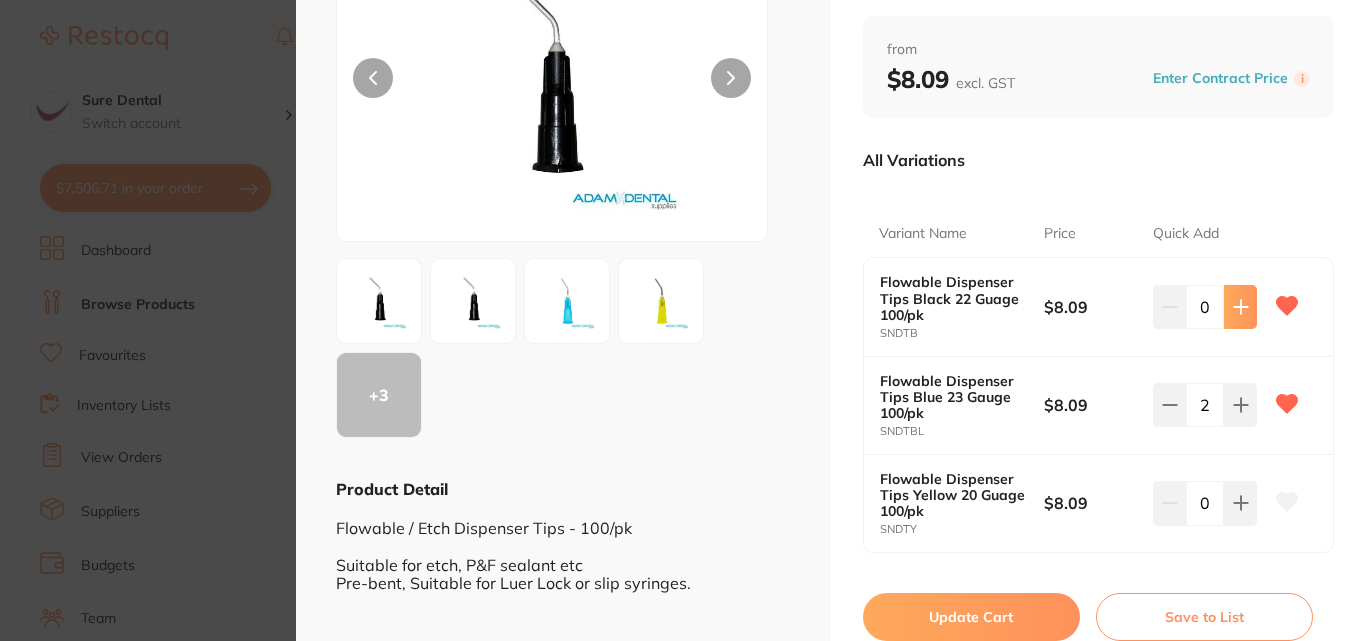 scroll, scrollTop: 0, scrollLeft: 0, axis: both 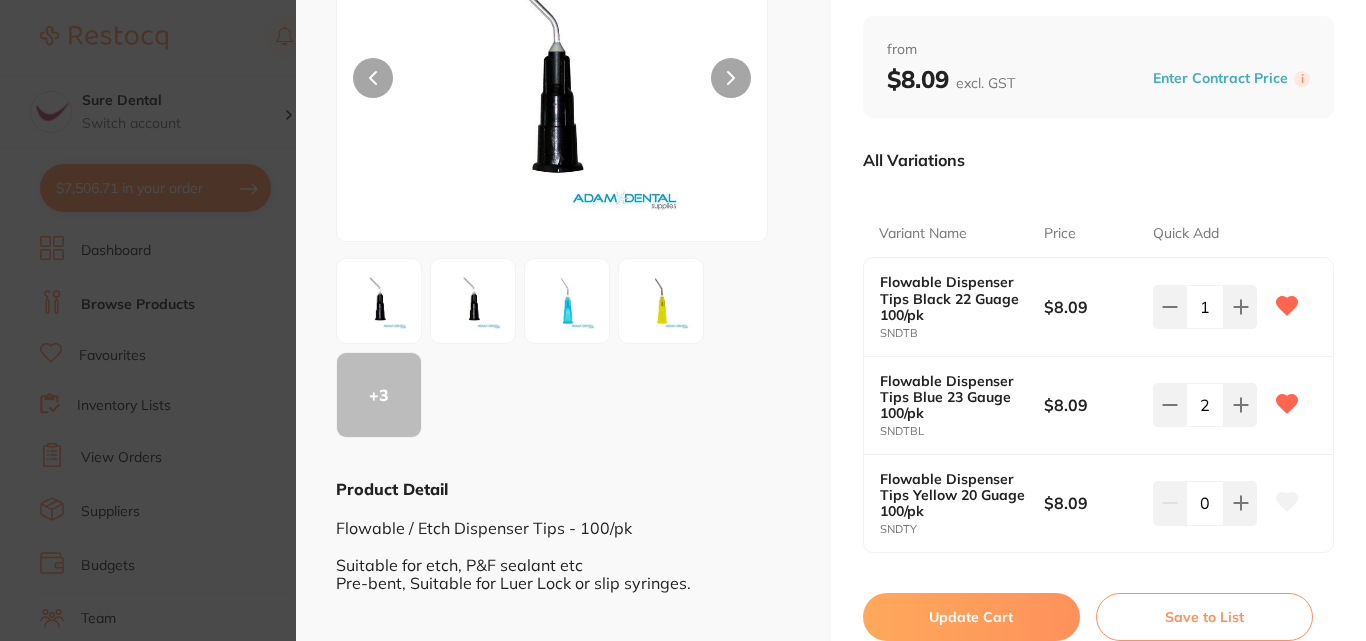 click 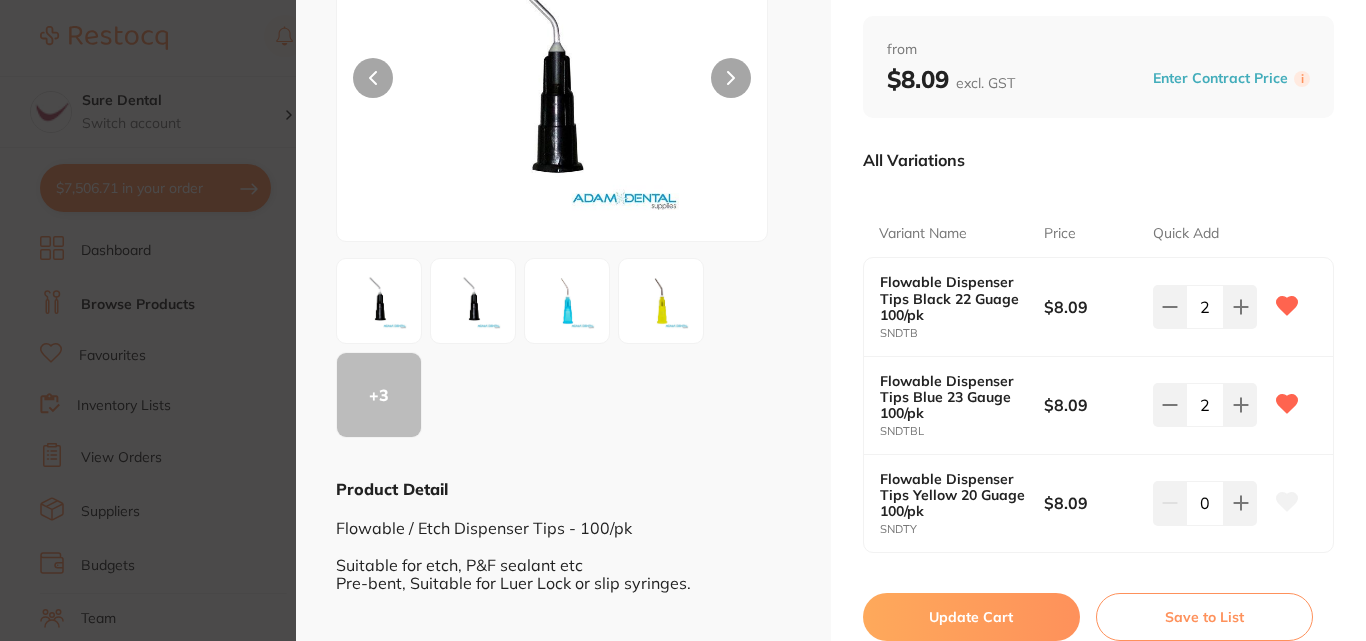 scroll, scrollTop: 0, scrollLeft: 0, axis: both 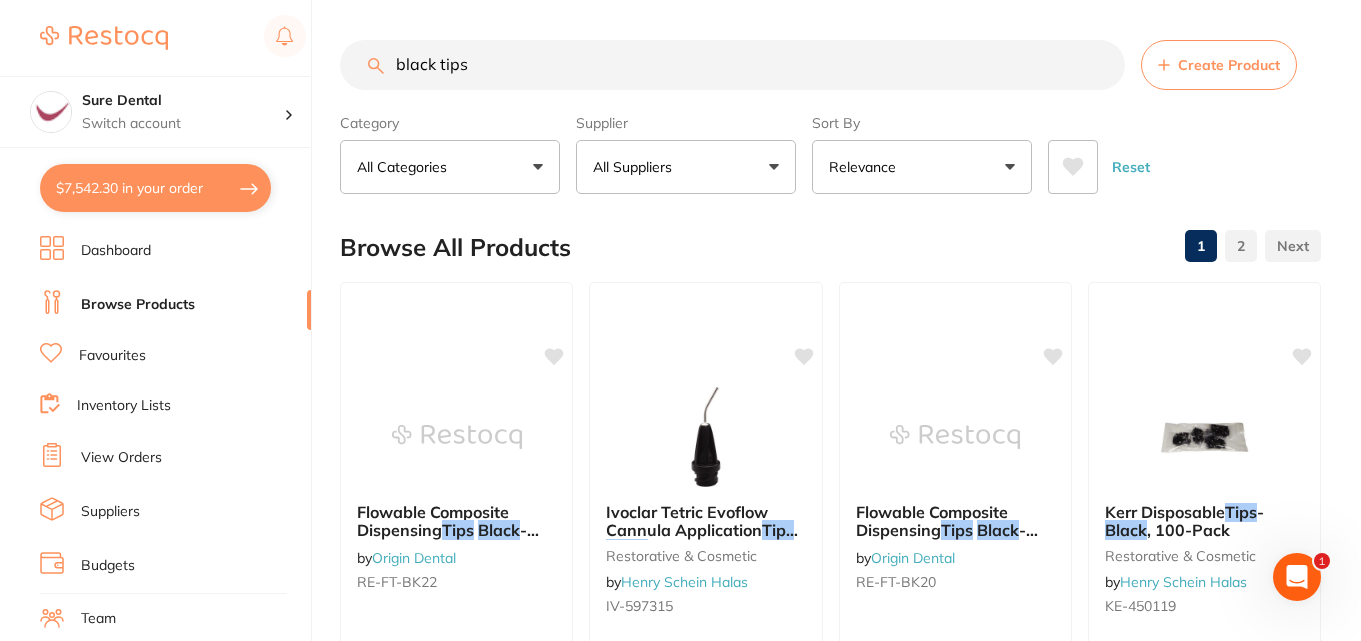 drag, startPoint x: 499, startPoint y: 71, endPoint x: 383, endPoint y: 80, distance: 116.34862 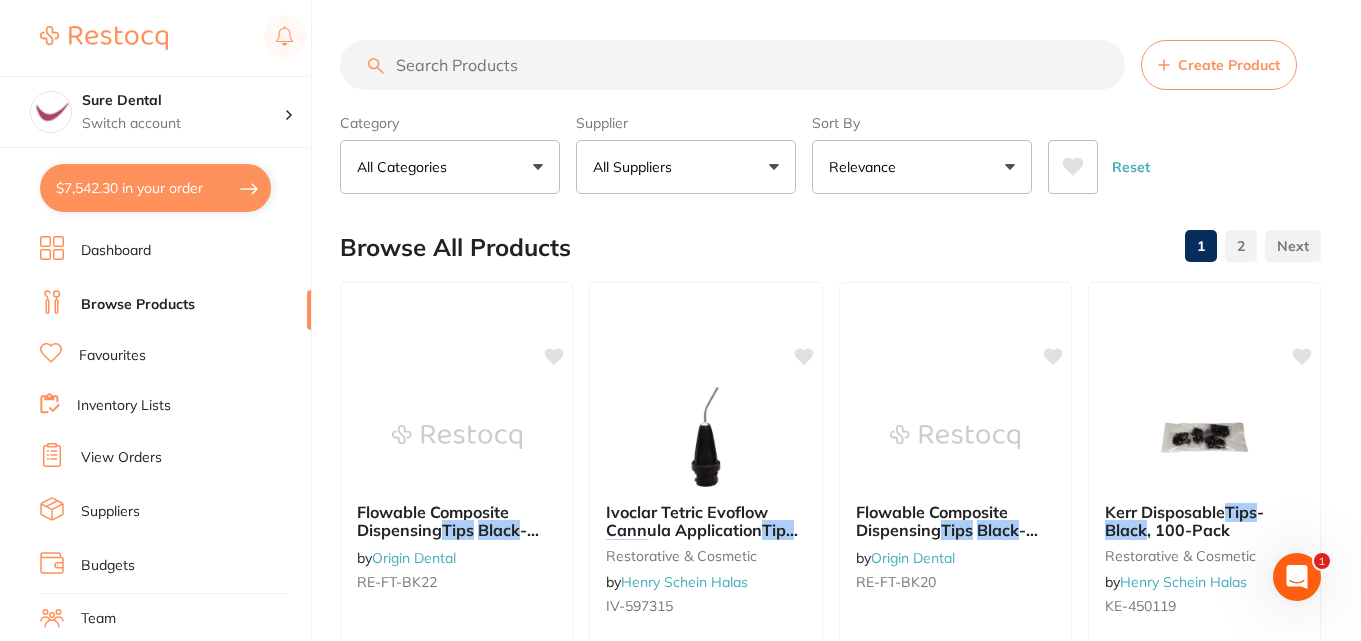 scroll, scrollTop: 0, scrollLeft: 0, axis: both 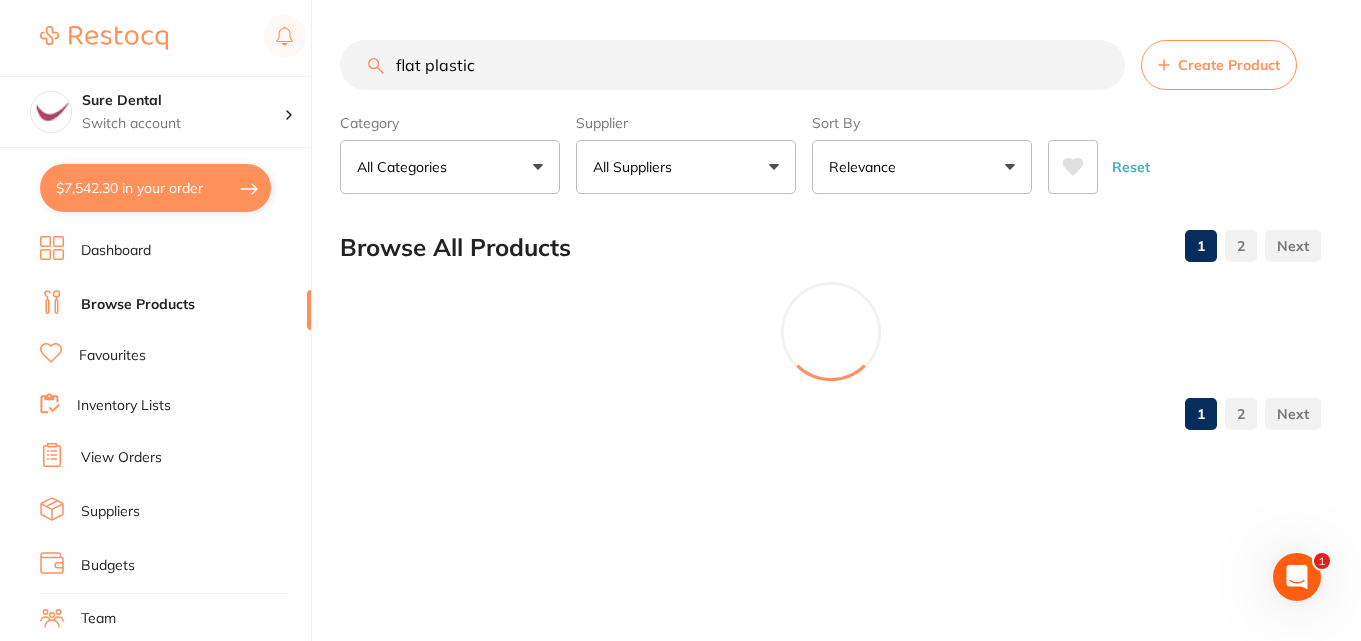 type on "flat plastic" 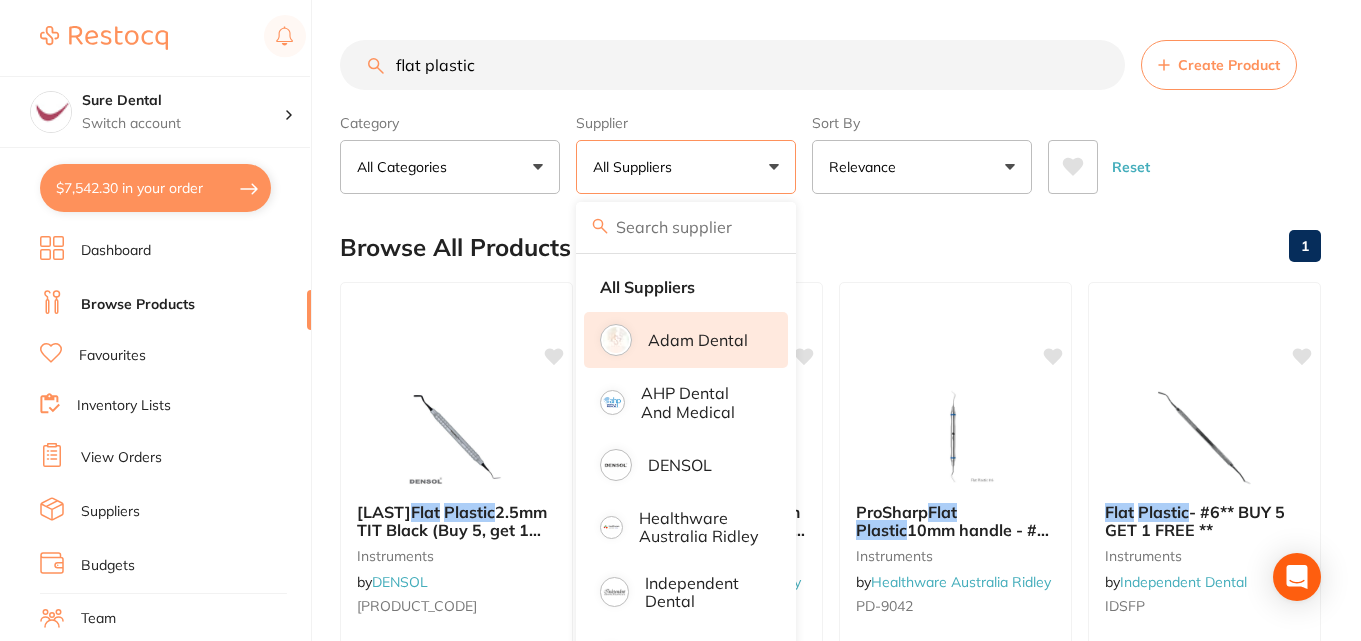 click on "Adam Dental" at bounding box center (686, 340) 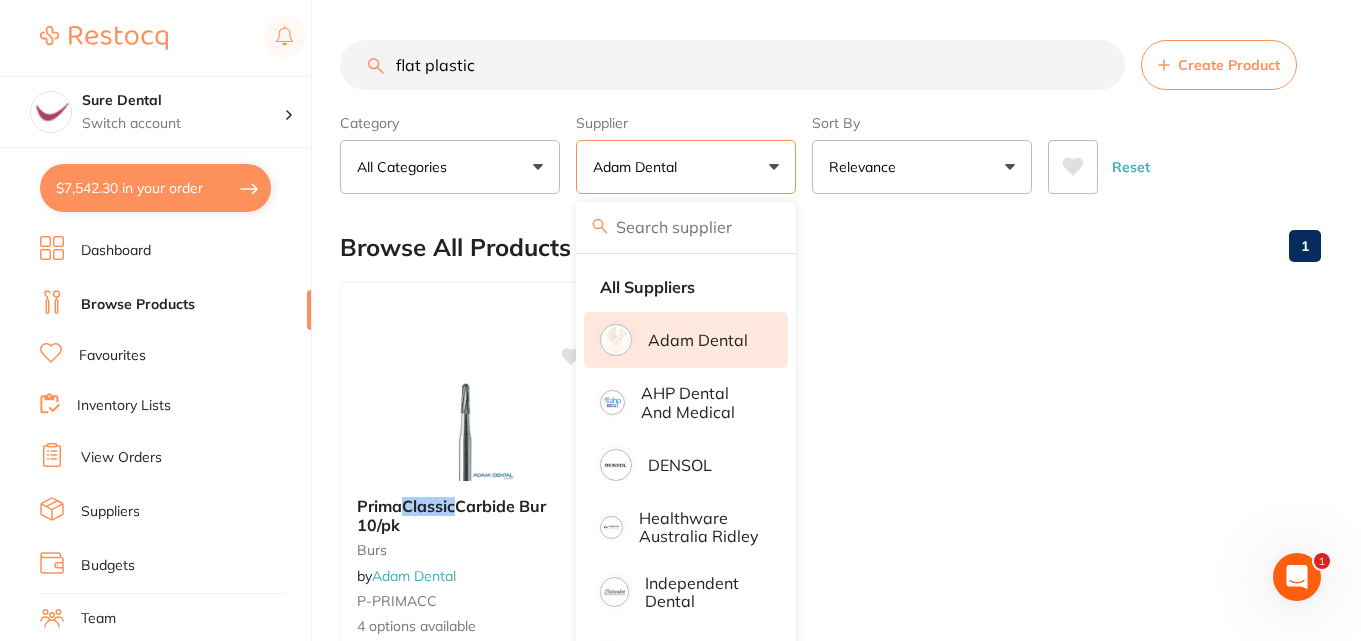 scroll, scrollTop: 0, scrollLeft: 0, axis: both 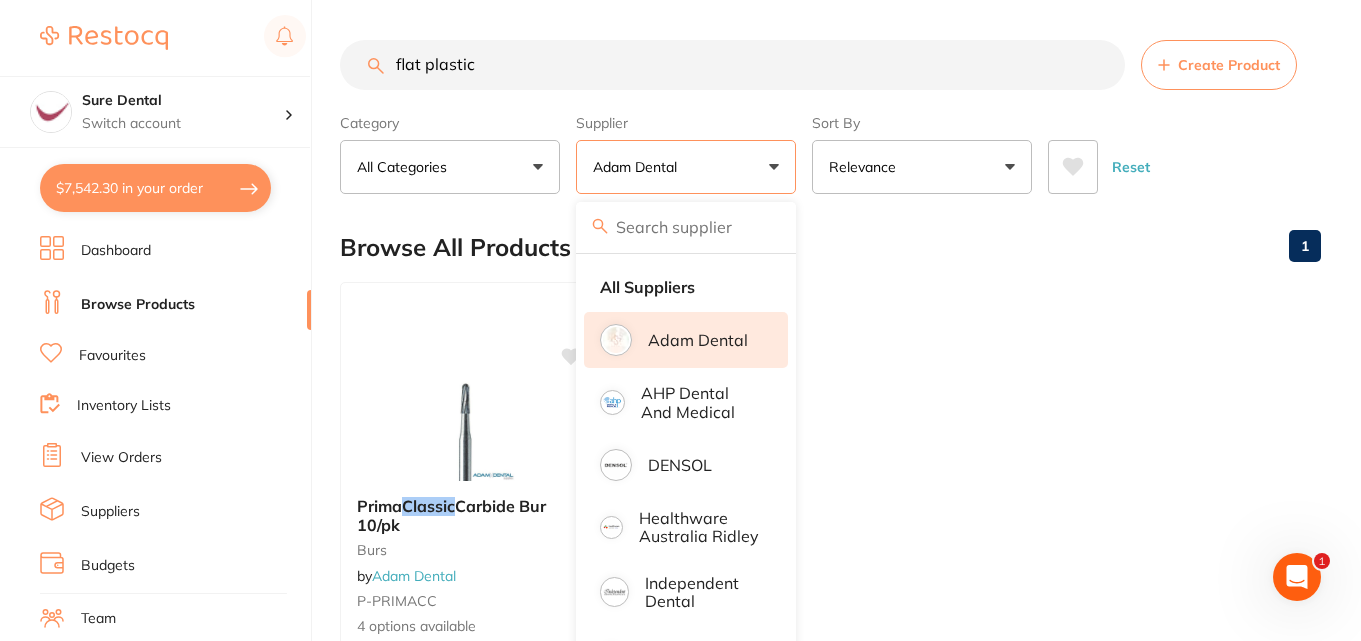 drag, startPoint x: 499, startPoint y: 62, endPoint x: 337, endPoint y: 76, distance: 162.6038 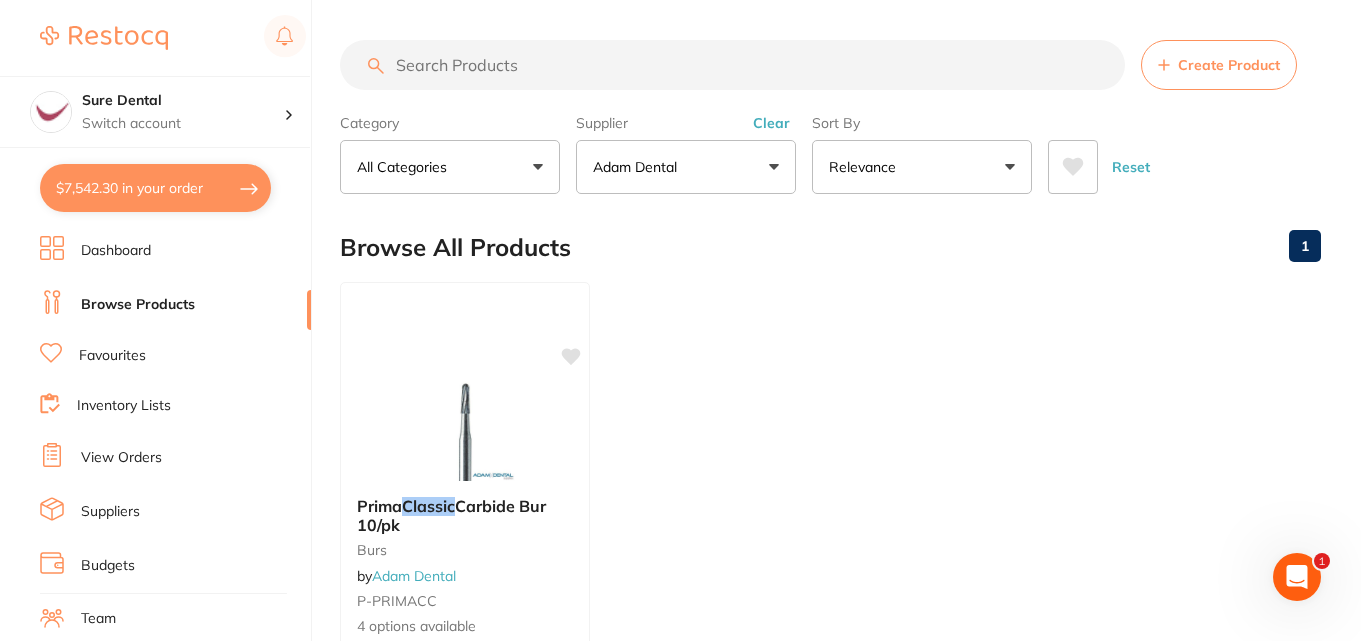 scroll, scrollTop: 0, scrollLeft: 0, axis: both 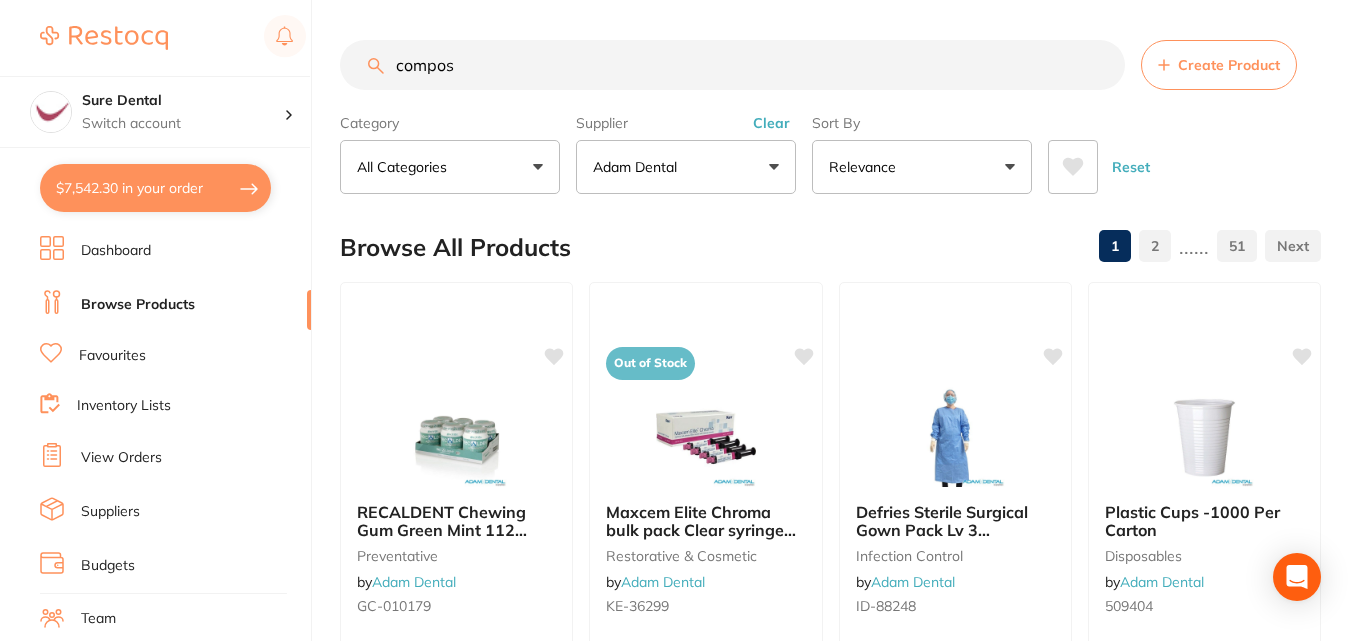 click on "compos" at bounding box center (732, 65) 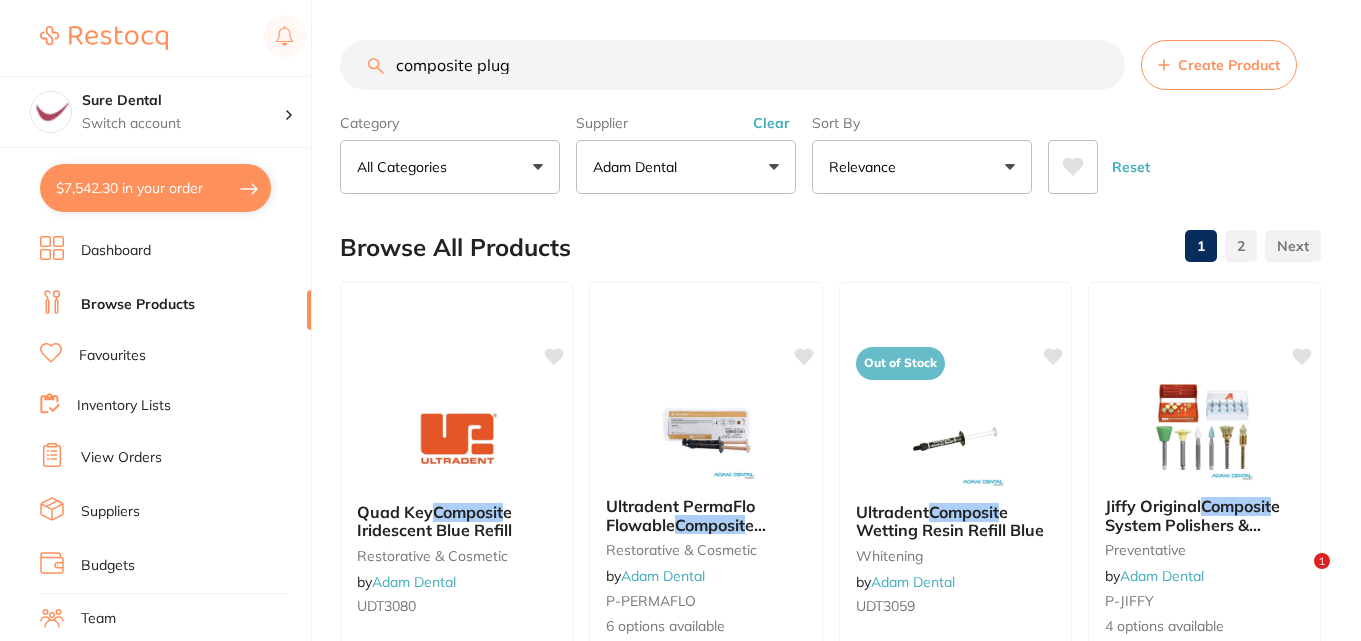 type on "composite plugg" 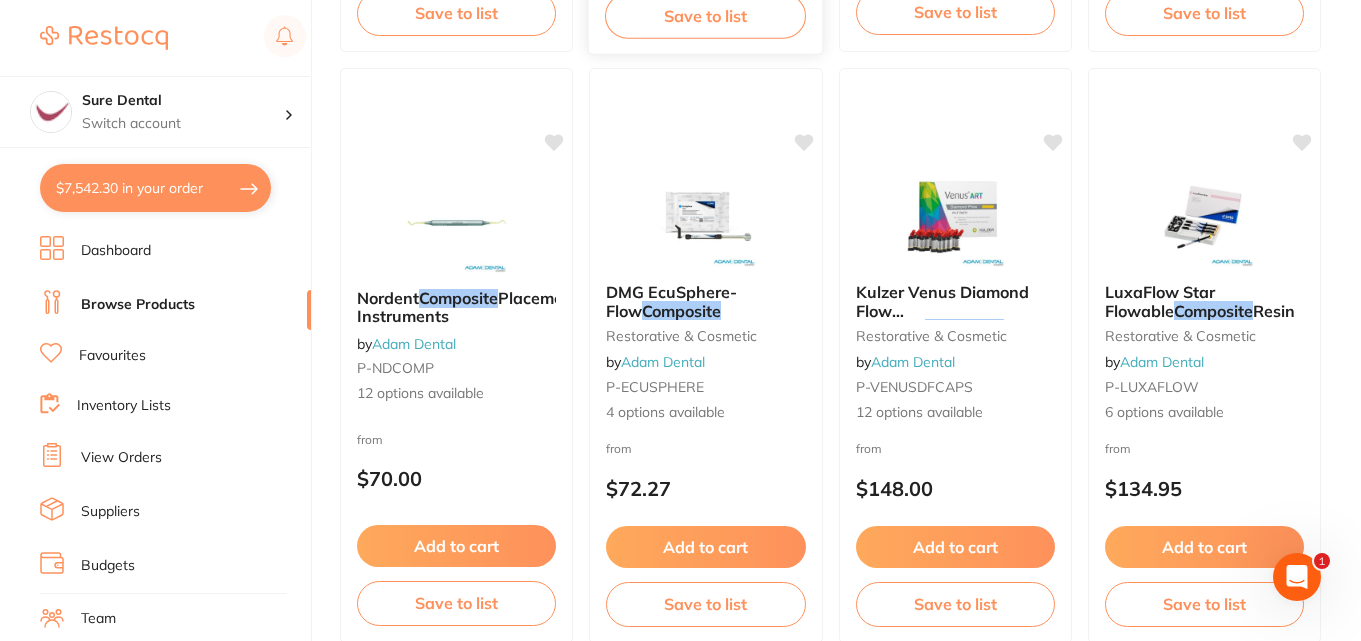 scroll, scrollTop: 0, scrollLeft: 0, axis: both 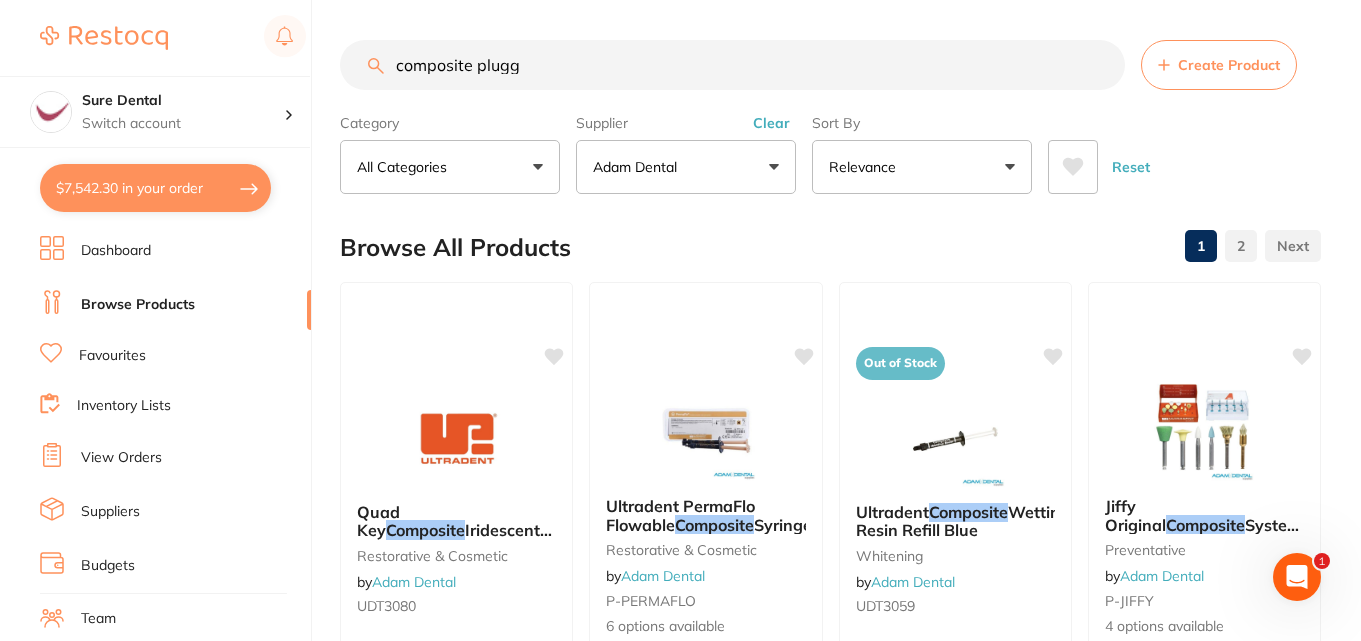 drag, startPoint x: 526, startPoint y: 68, endPoint x: 392, endPoint y: 68, distance: 134 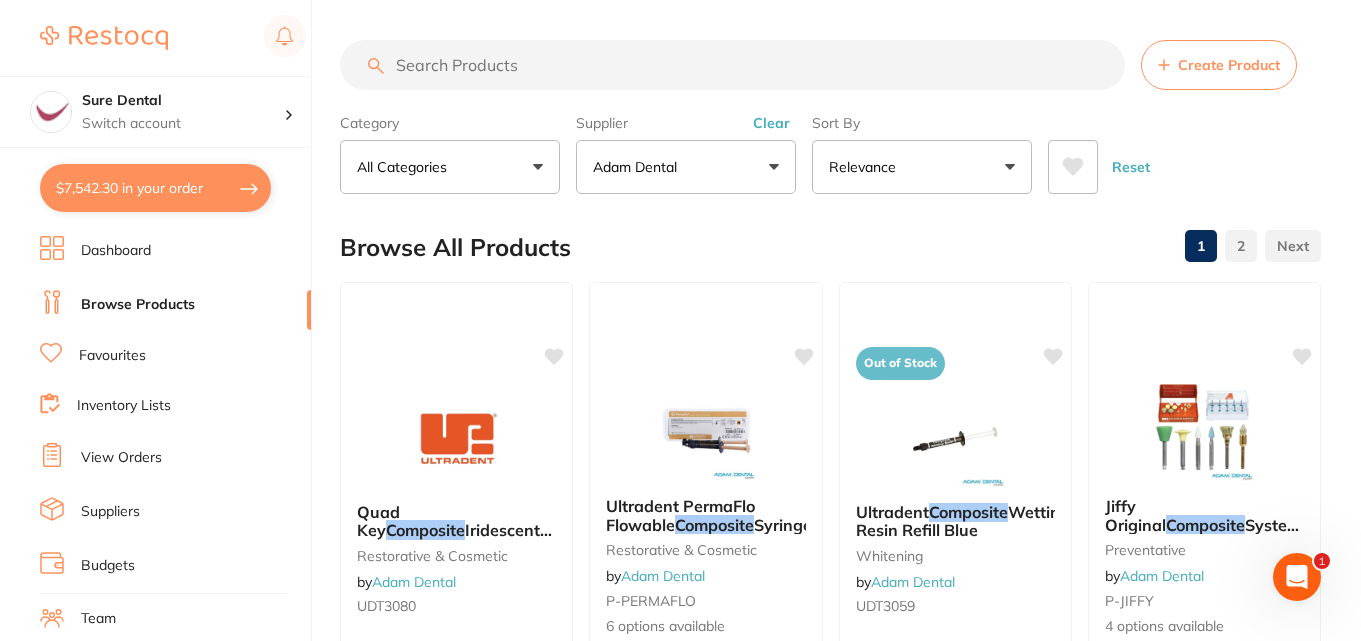 type on "s" 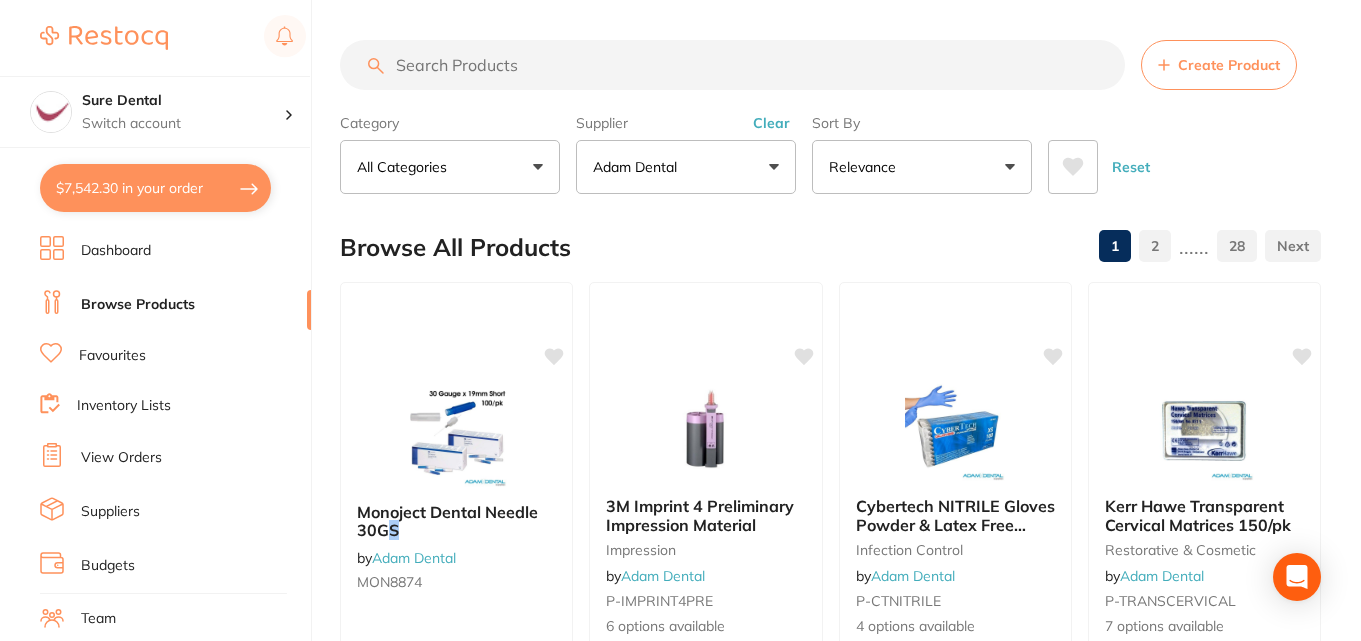 click on "Adam Dental" at bounding box center (686, 167) 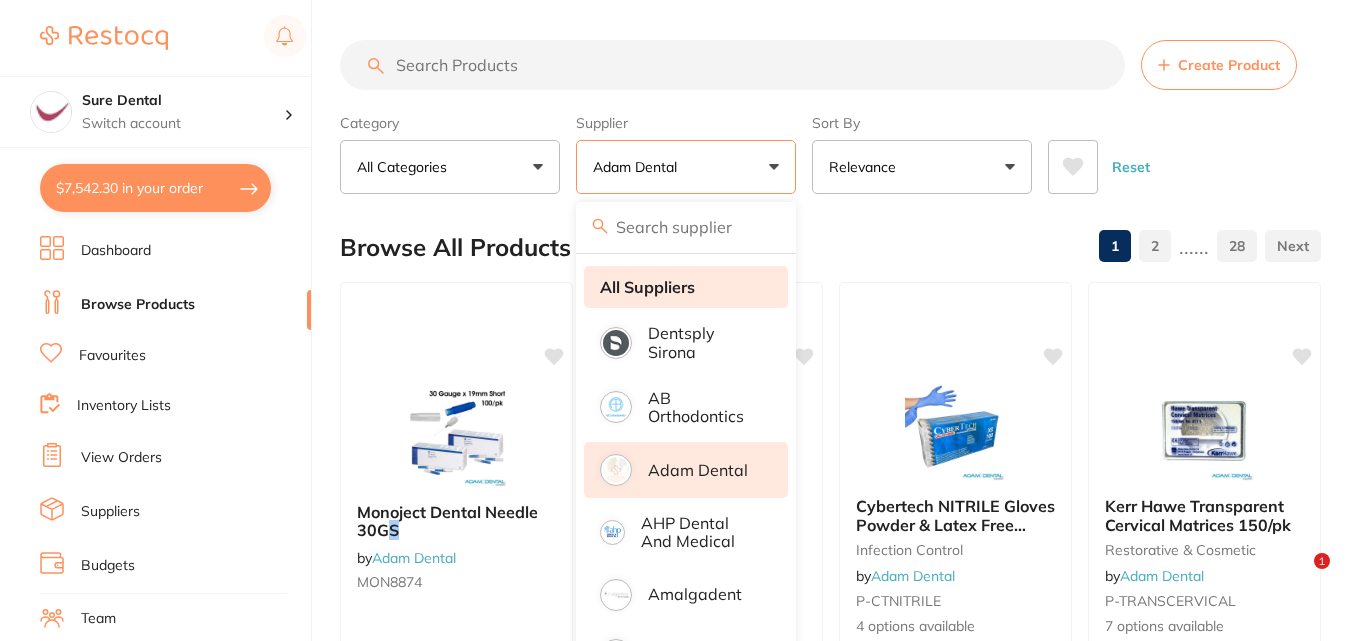 click on "All Suppliers" at bounding box center [647, 287] 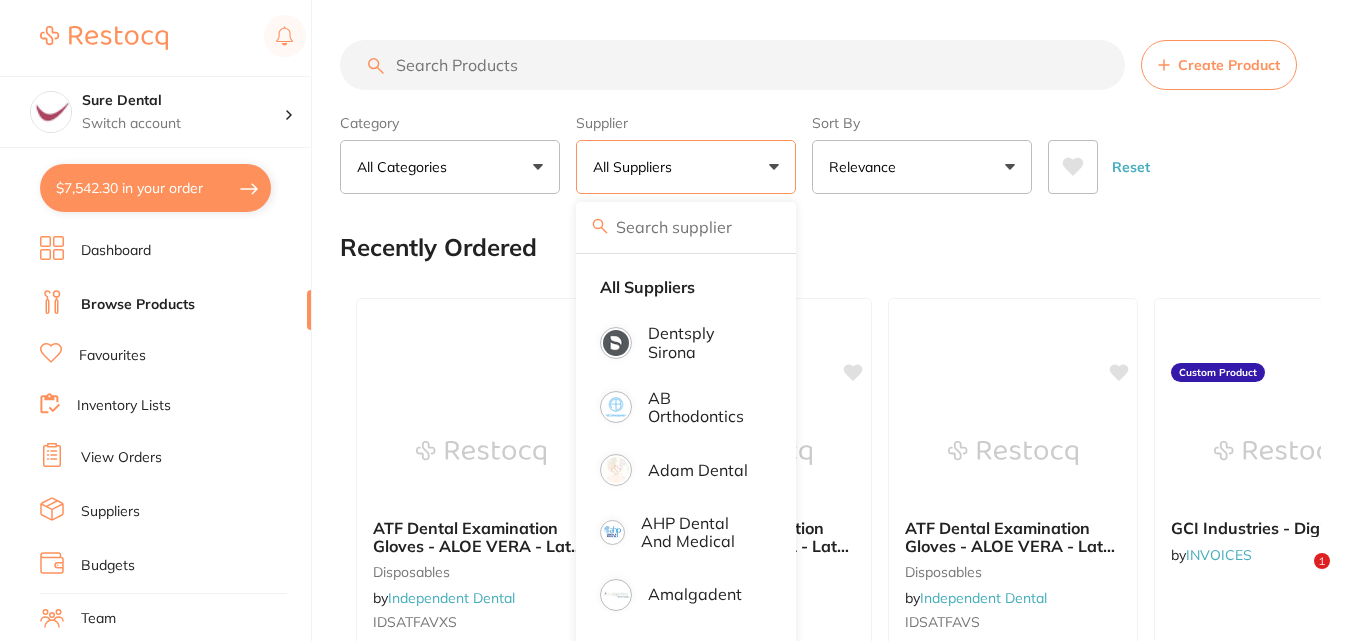 click at bounding box center (732, 65) 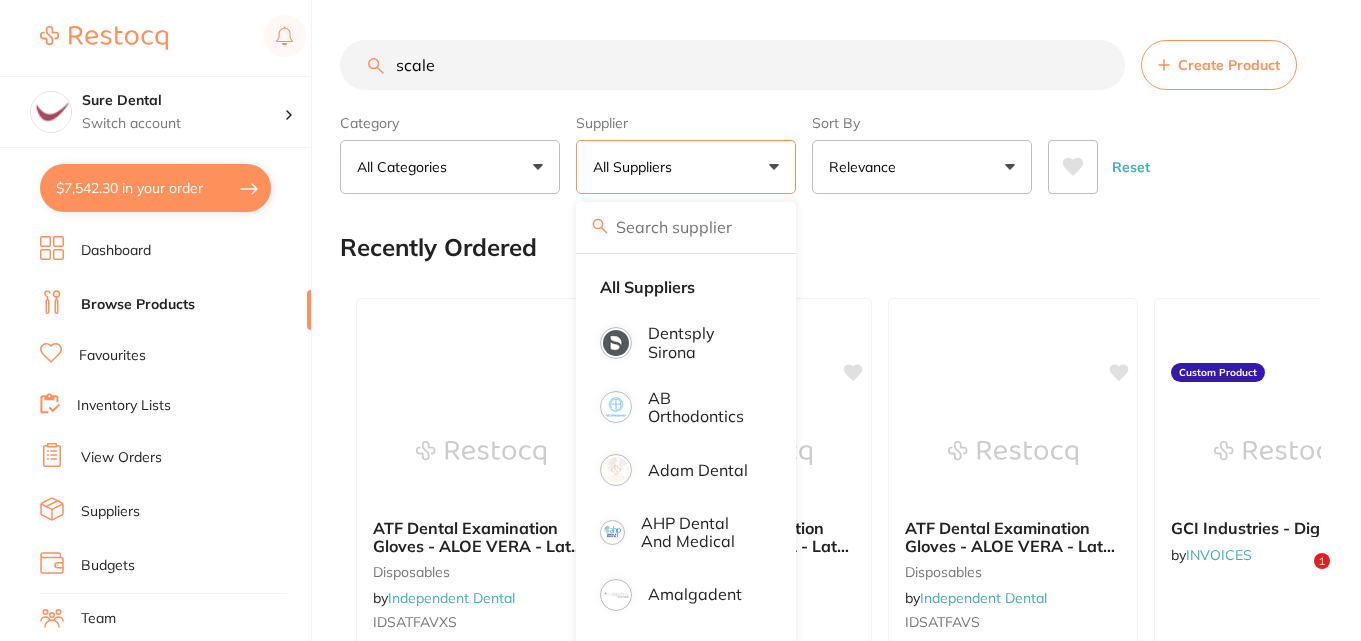 type on "scaler" 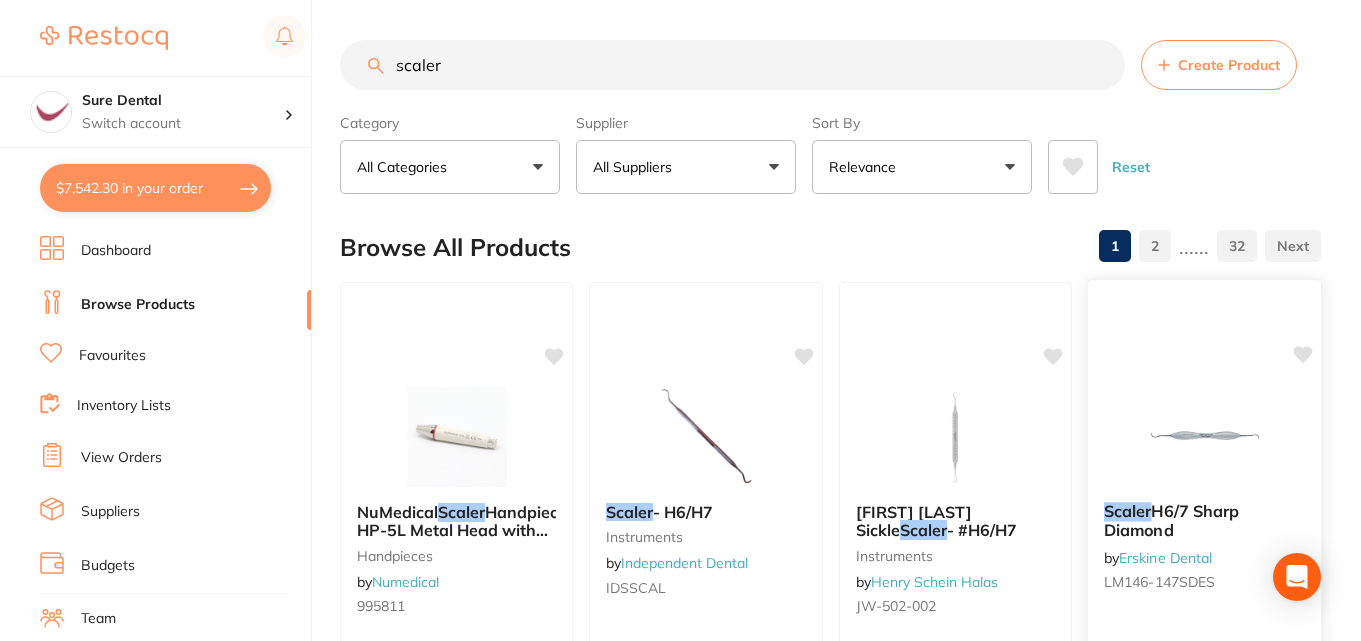 scroll, scrollTop: 300, scrollLeft: 0, axis: vertical 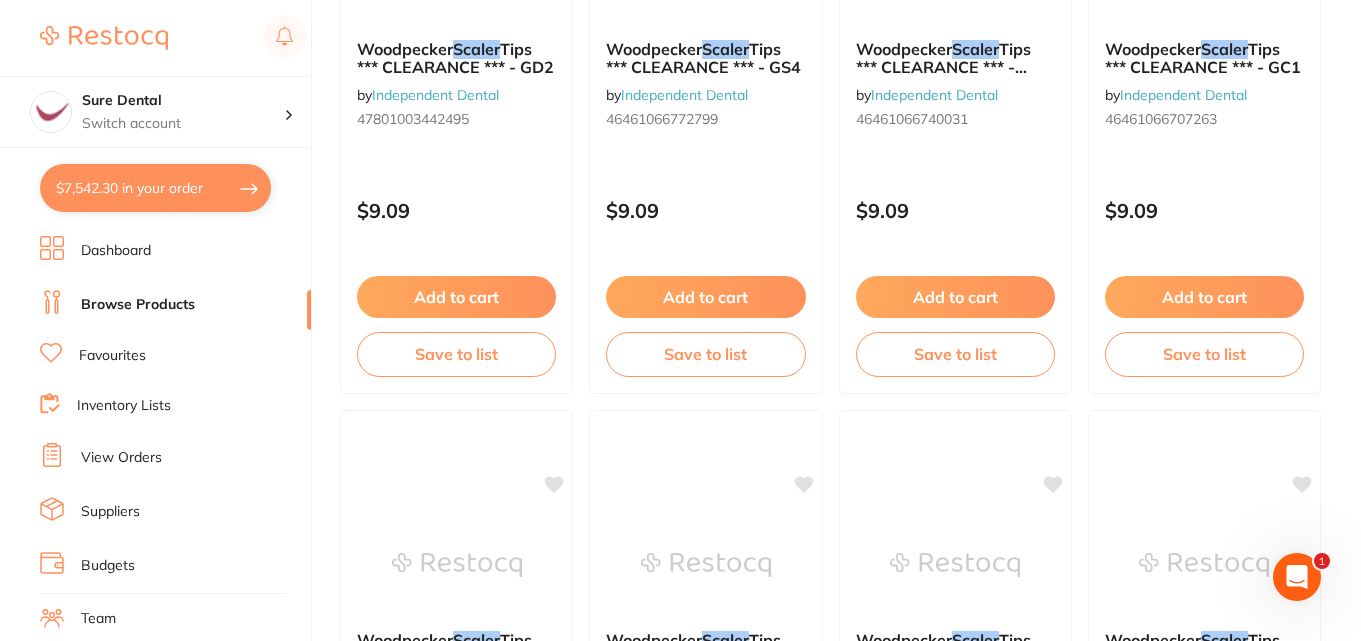 click on "Favourites" at bounding box center [112, 356] 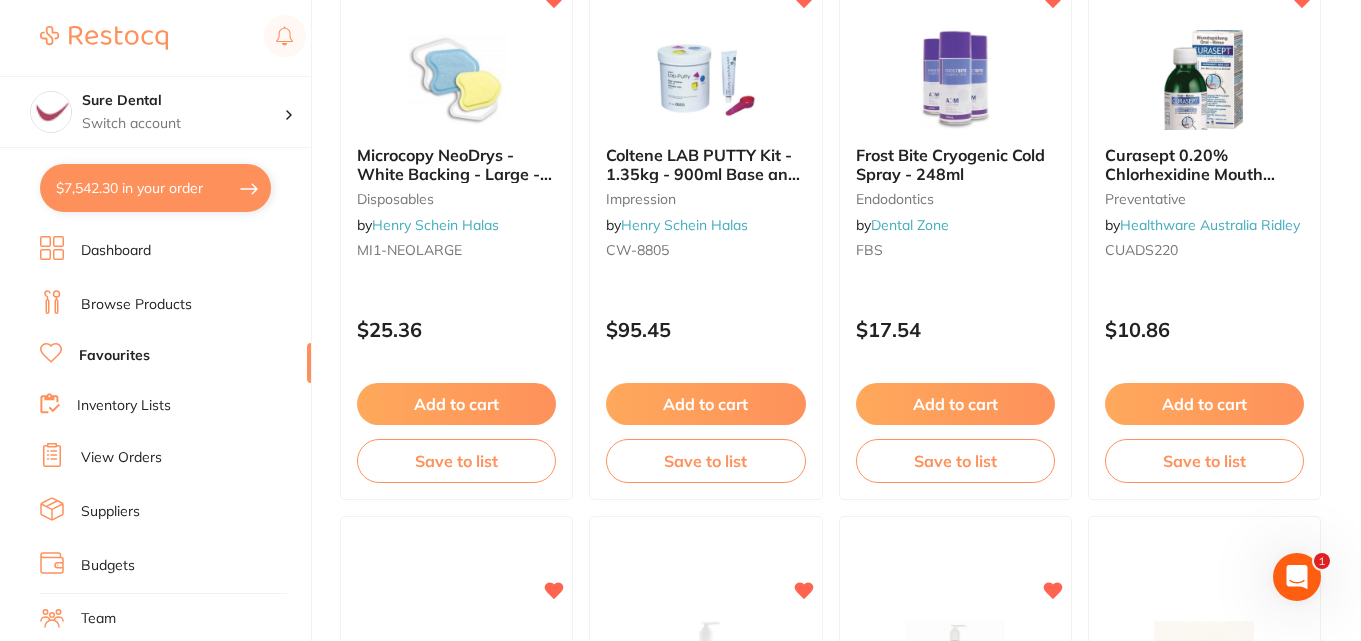 scroll, scrollTop: 1707, scrollLeft: 0, axis: vertical 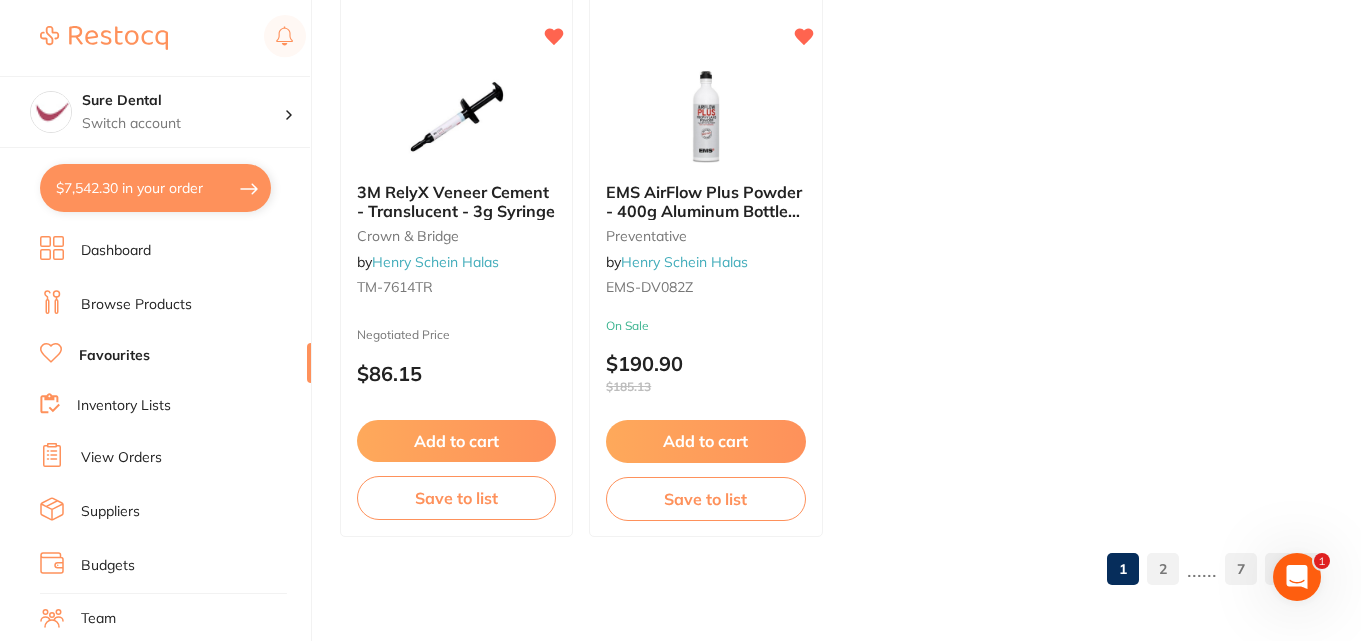 click on "7" at bounding box center [1241, 569] 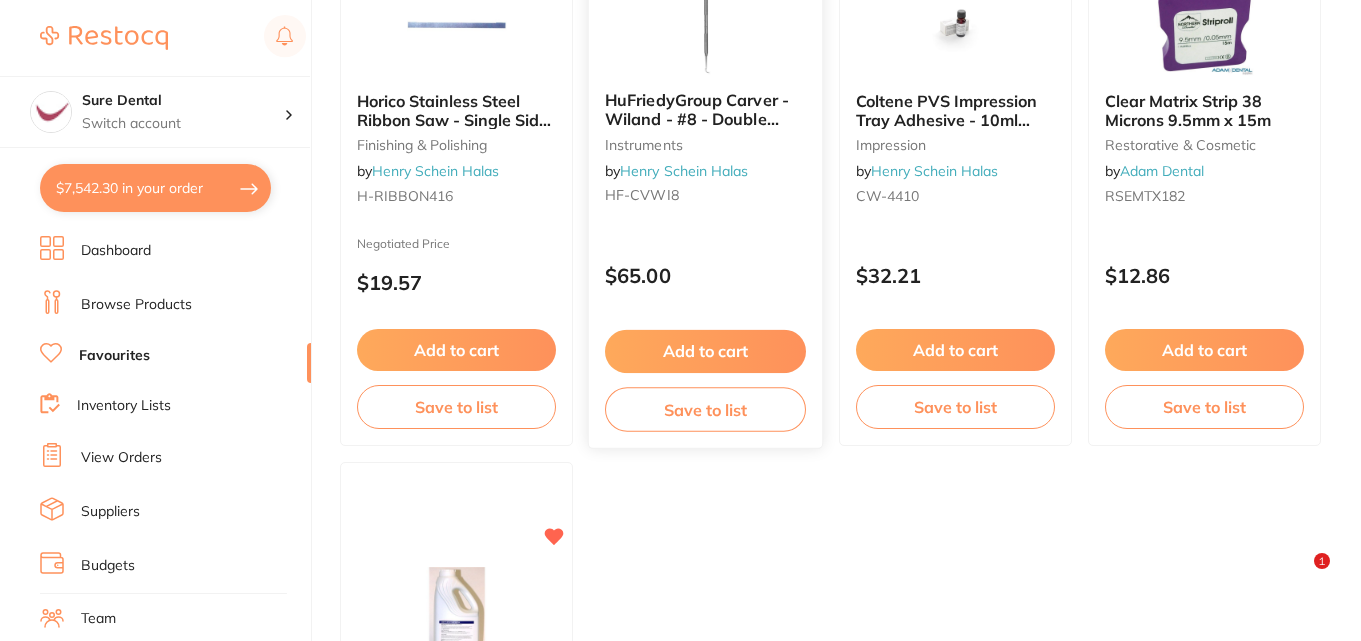 scroll, scrollTop: 2036, scrollLeft: 0, axis: vertical 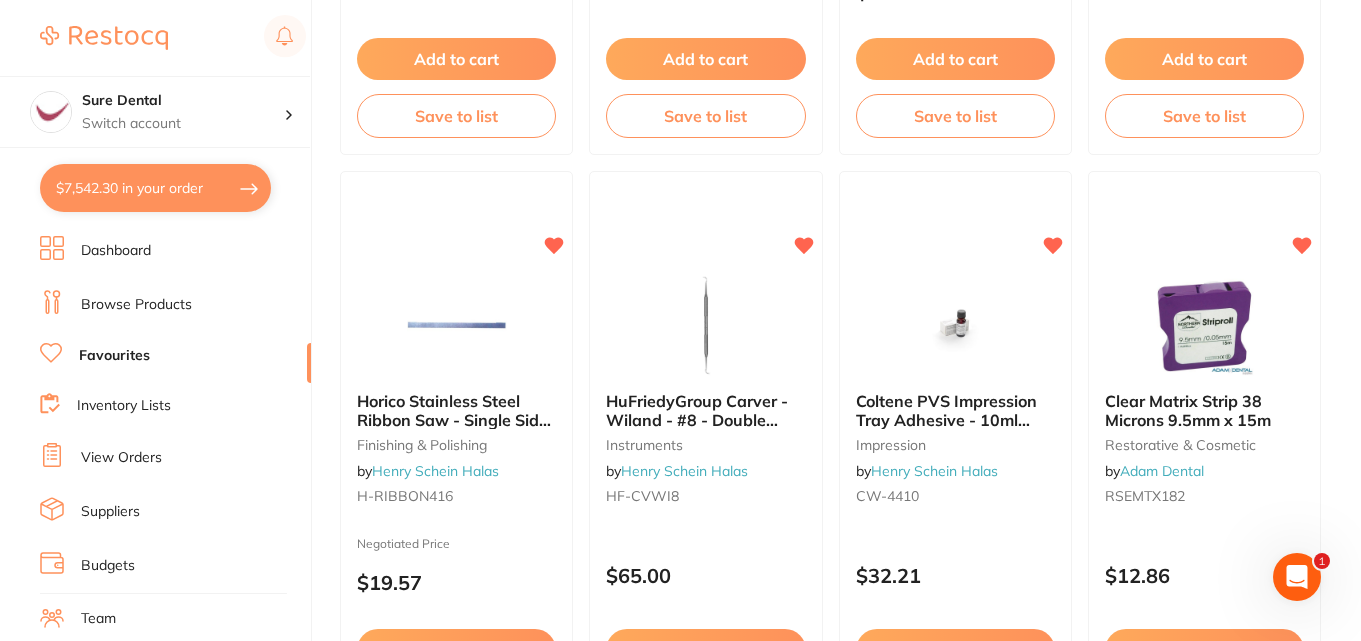 click on "HuFriedyGroup Carver - Wiland - #8 - Double Ended - #41 Round Handle" at bounding box center [697, 428] 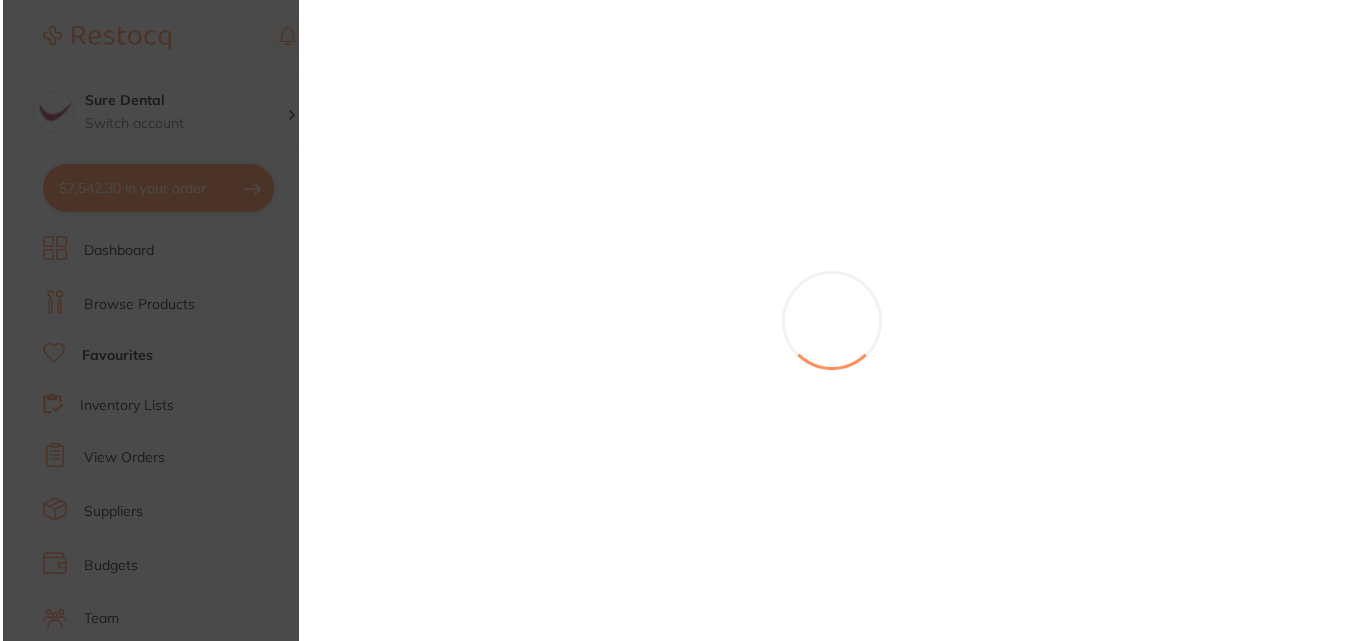 scroll, scrollTop: 0, scrollLeft: 0, axis: both 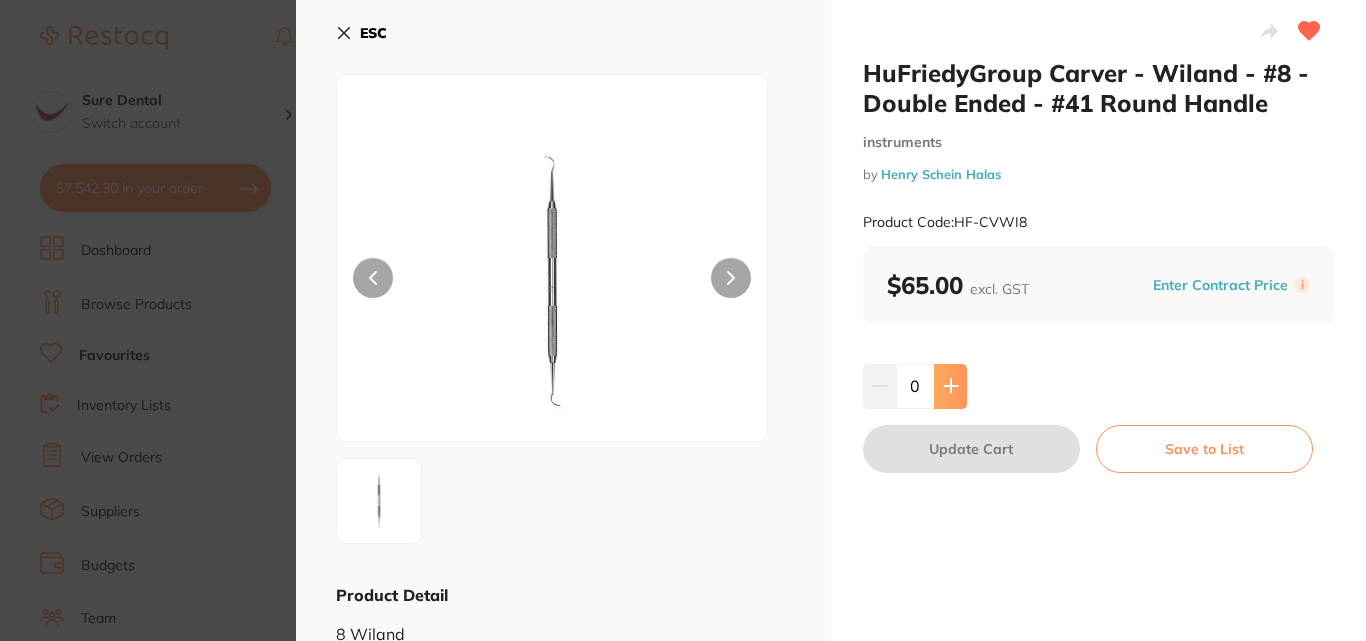 click 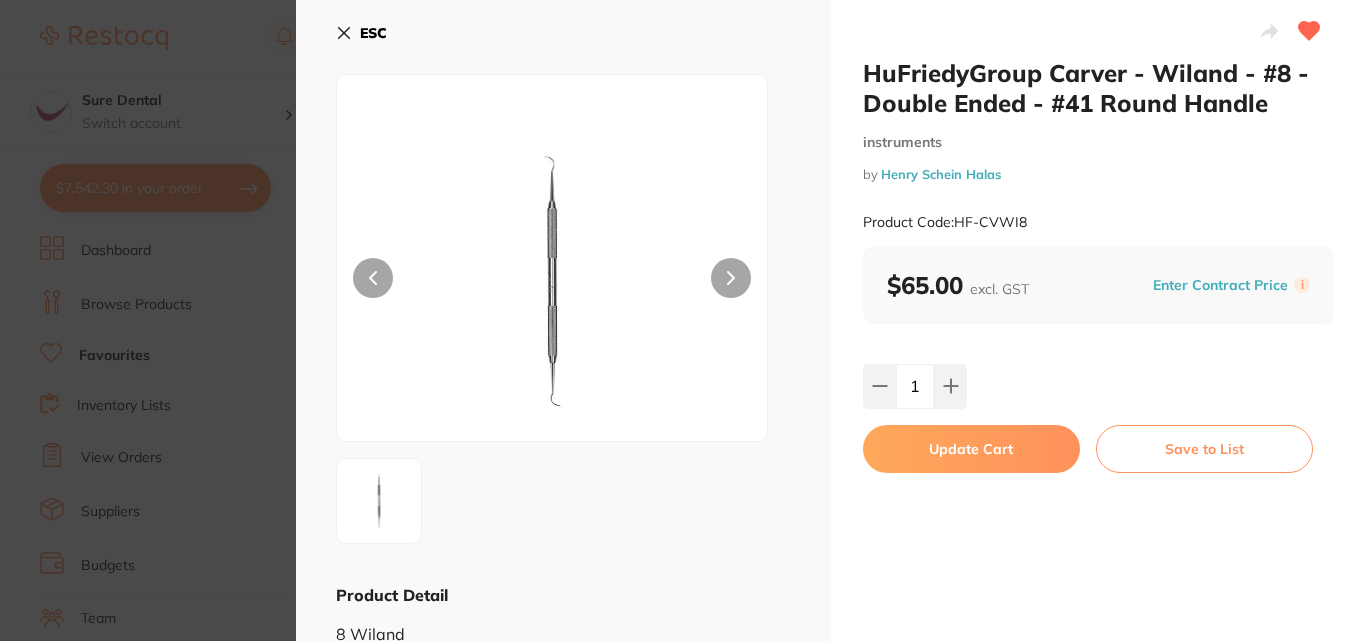 click 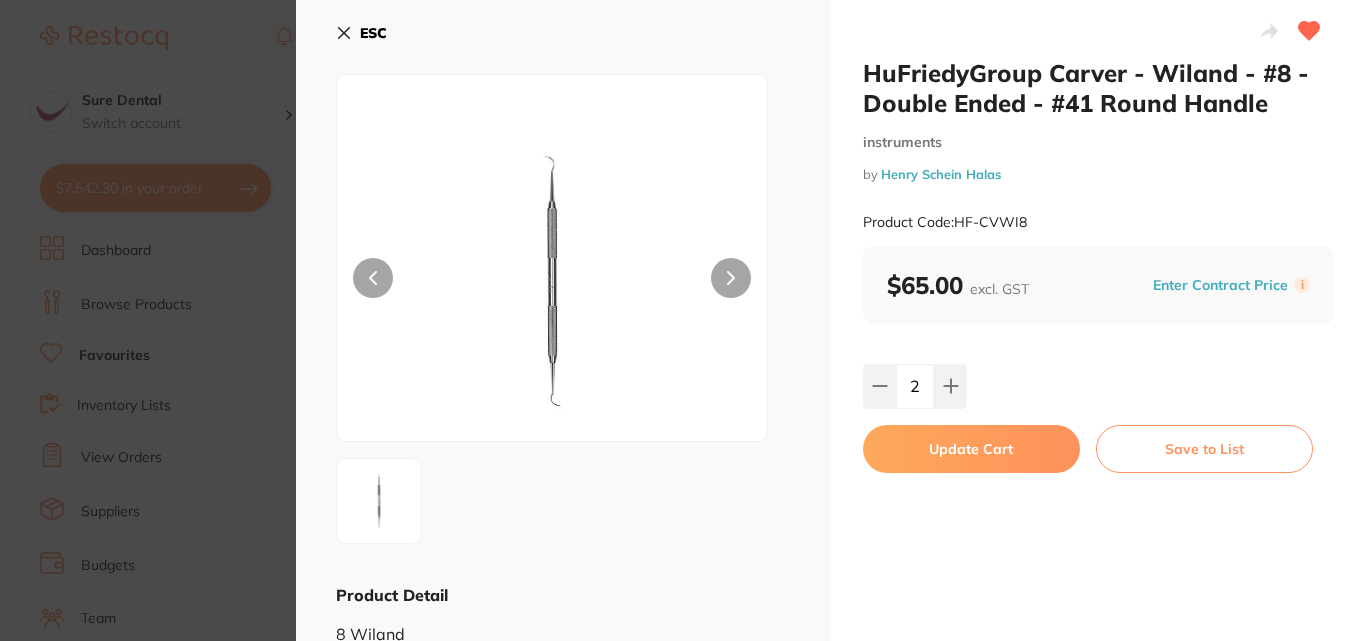 scroll, scrollTop: 0, scrollLeft: 0, axis: both 